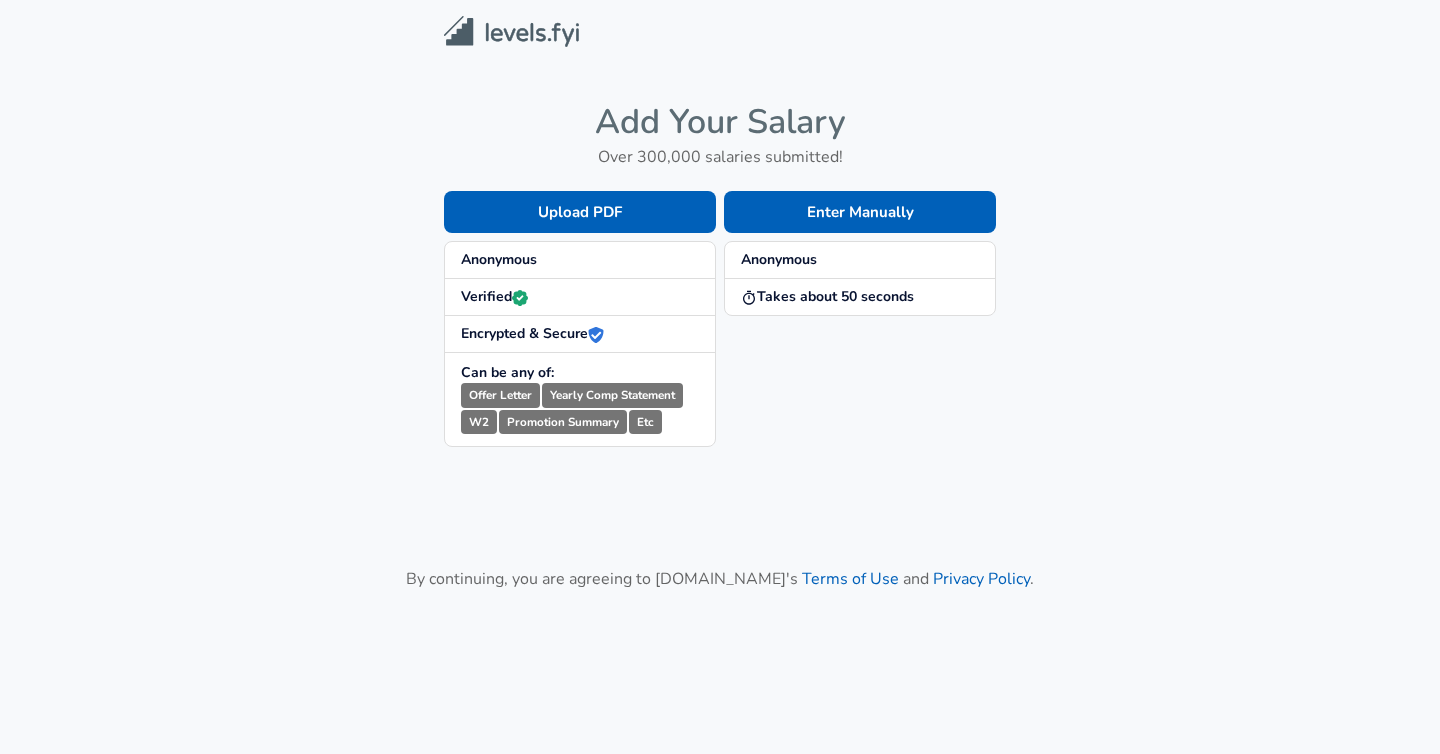 scroll, scrollTop: 0, scrollLeft: 0, axis: both 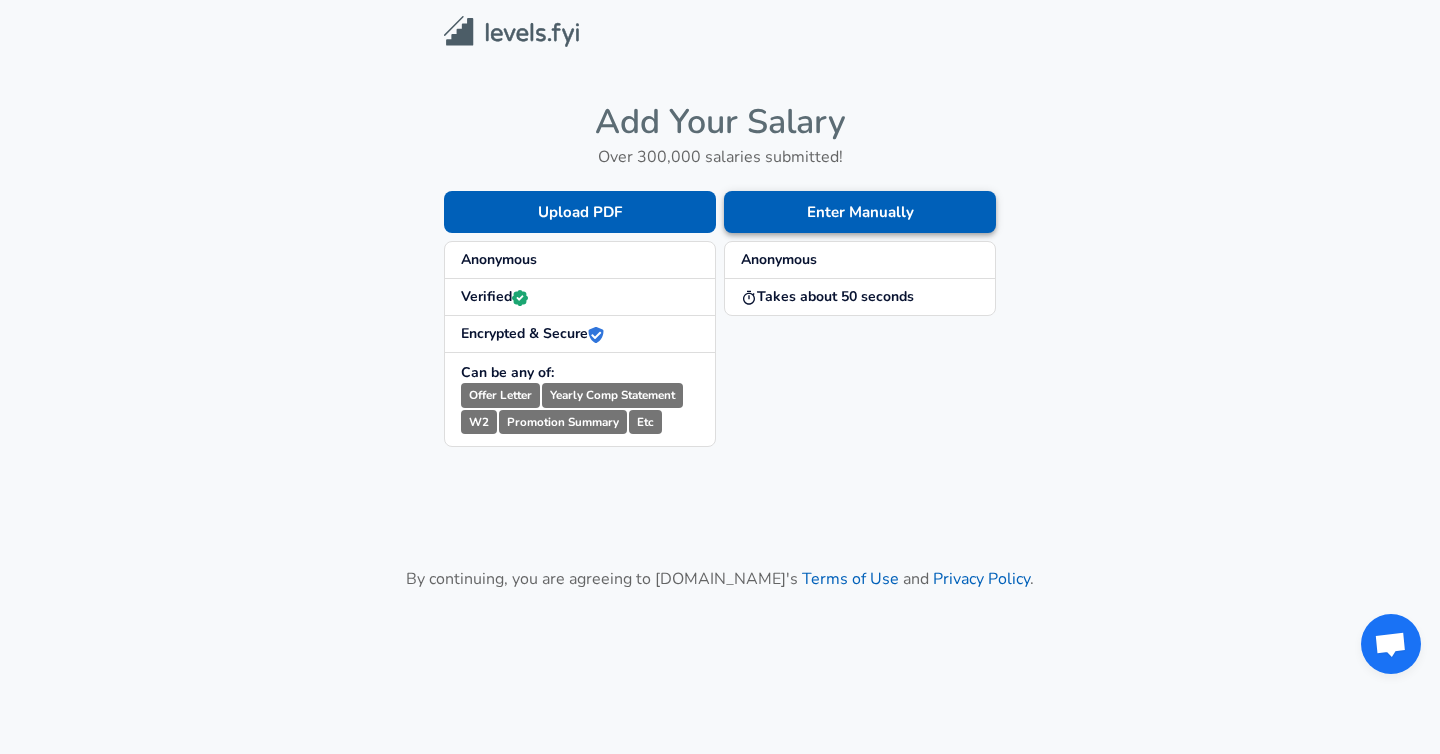 click on "Enter Manually" at bounding box center [860, 212] 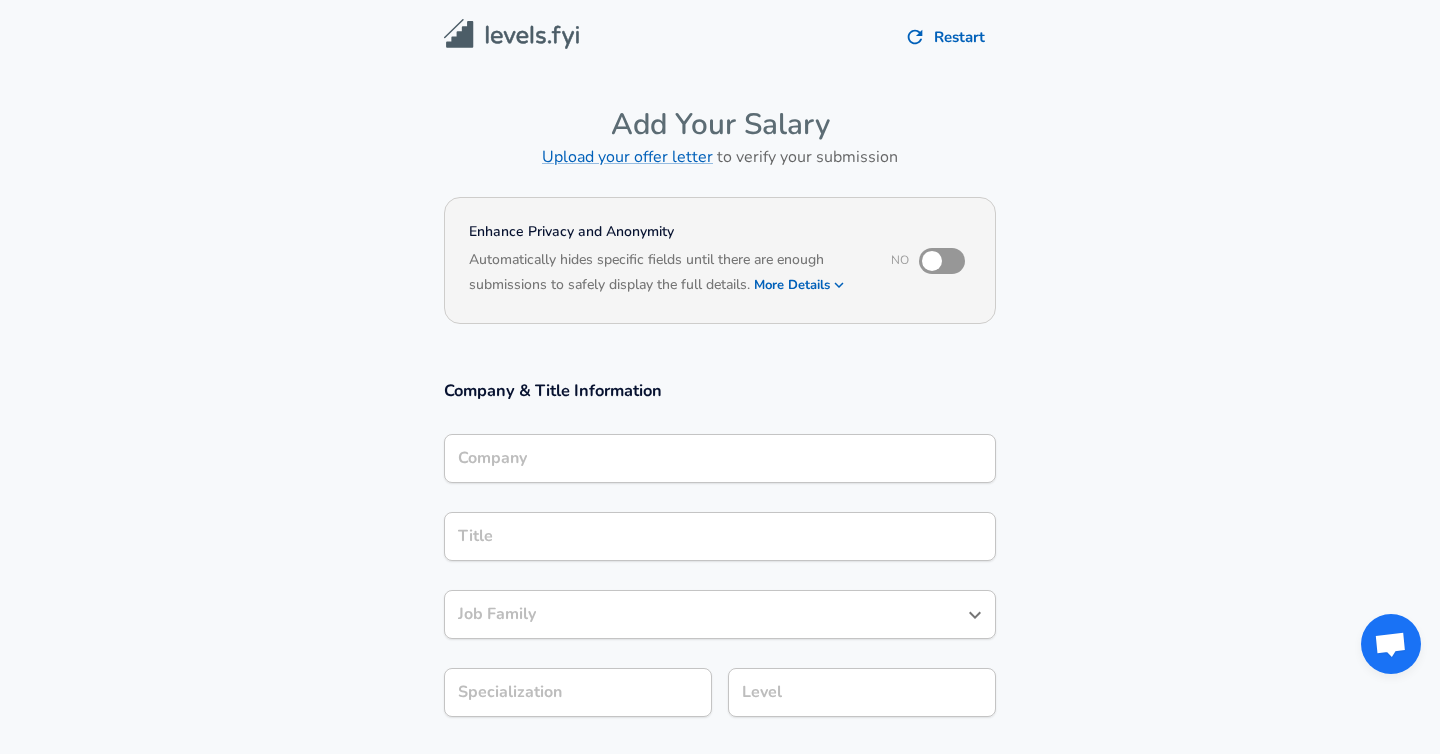 click on "Company" at bounding box center [720, 458] 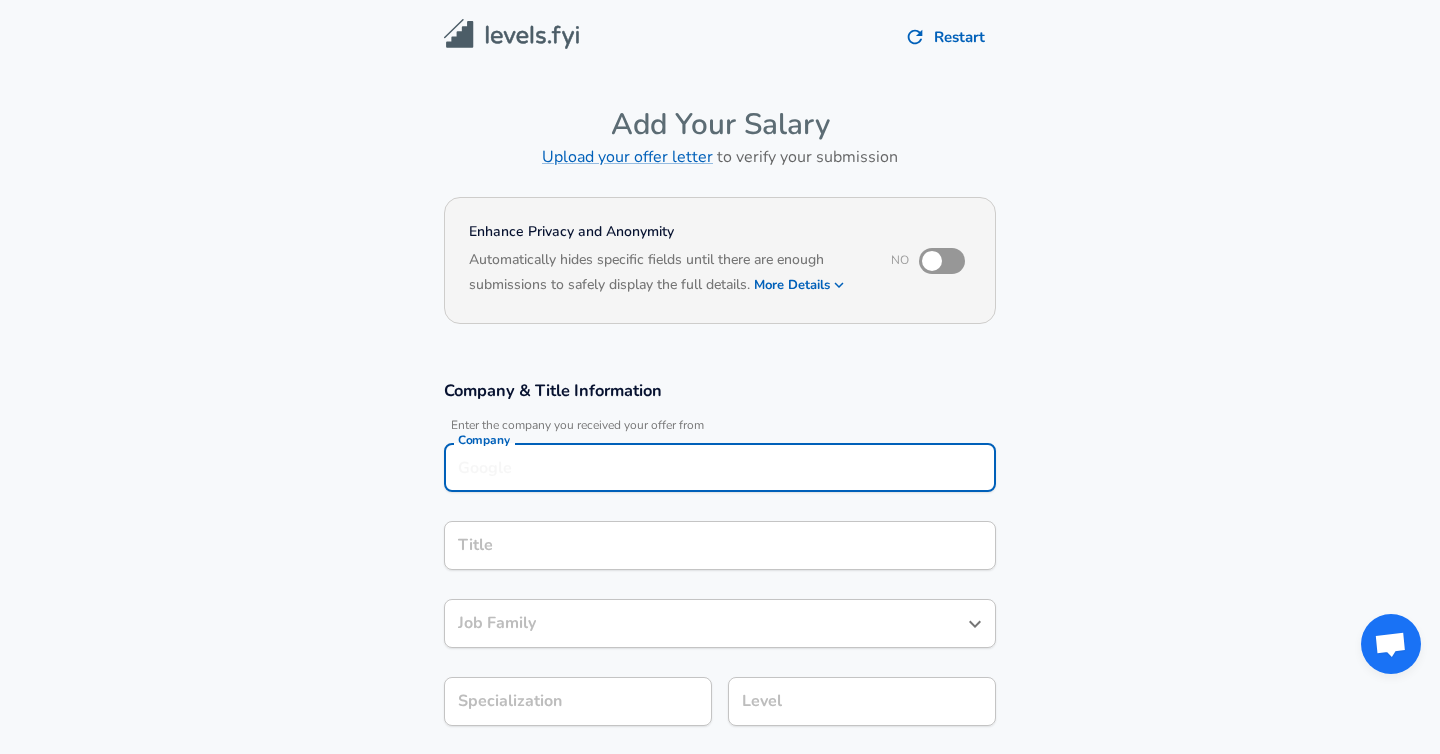 scroll, scrollTop: 20, scrollLeft: 0, axis: vertical 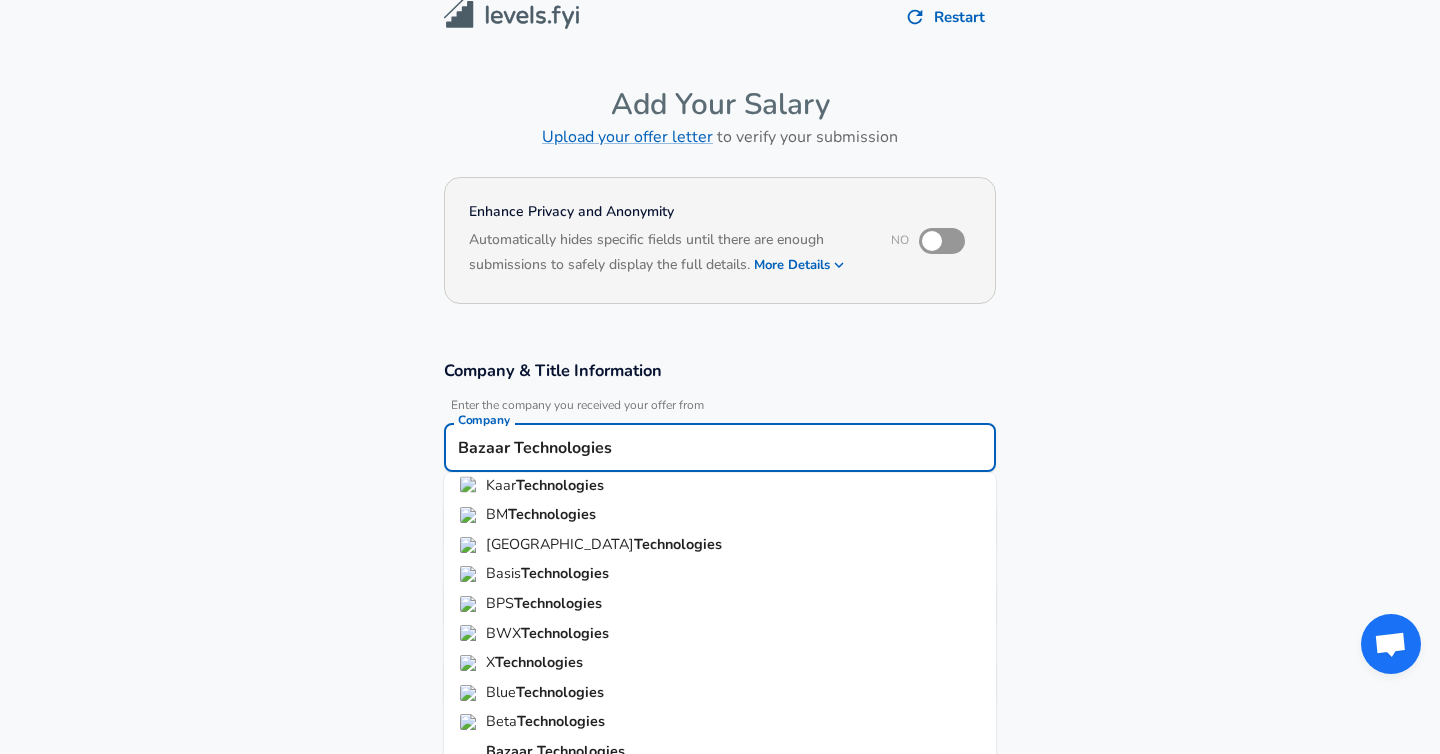 type on "Bazaar Technologies" 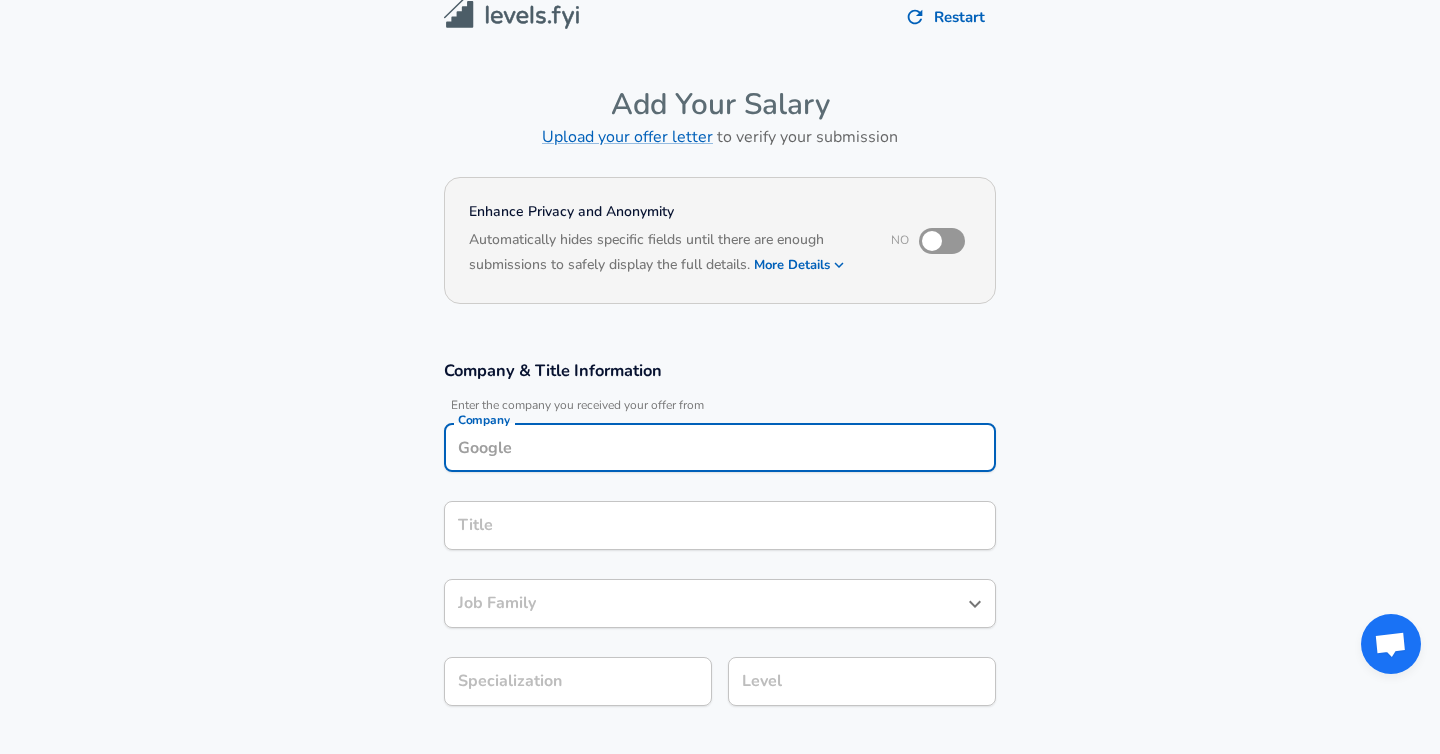 paste on "Bazaar Technologies" 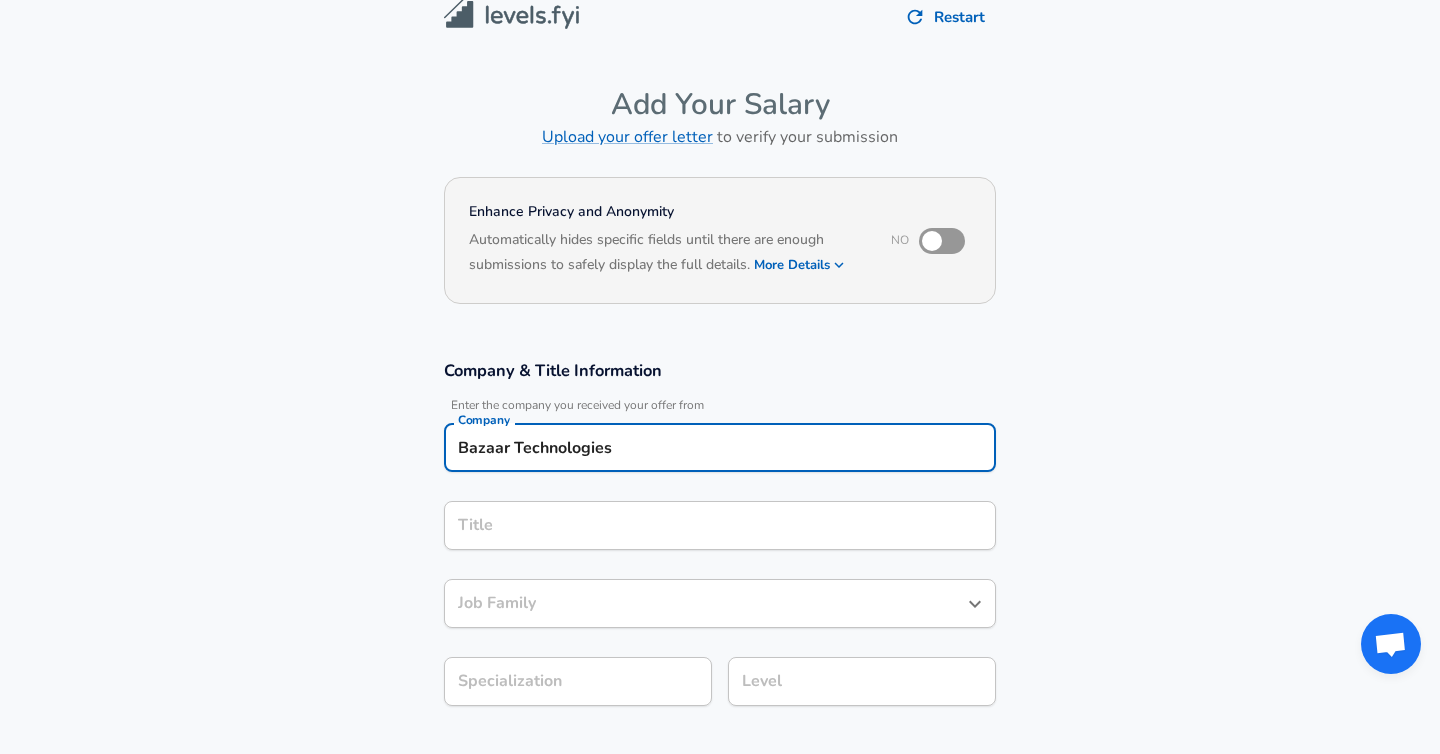 click on "Title" at bounding box center (720, 525) 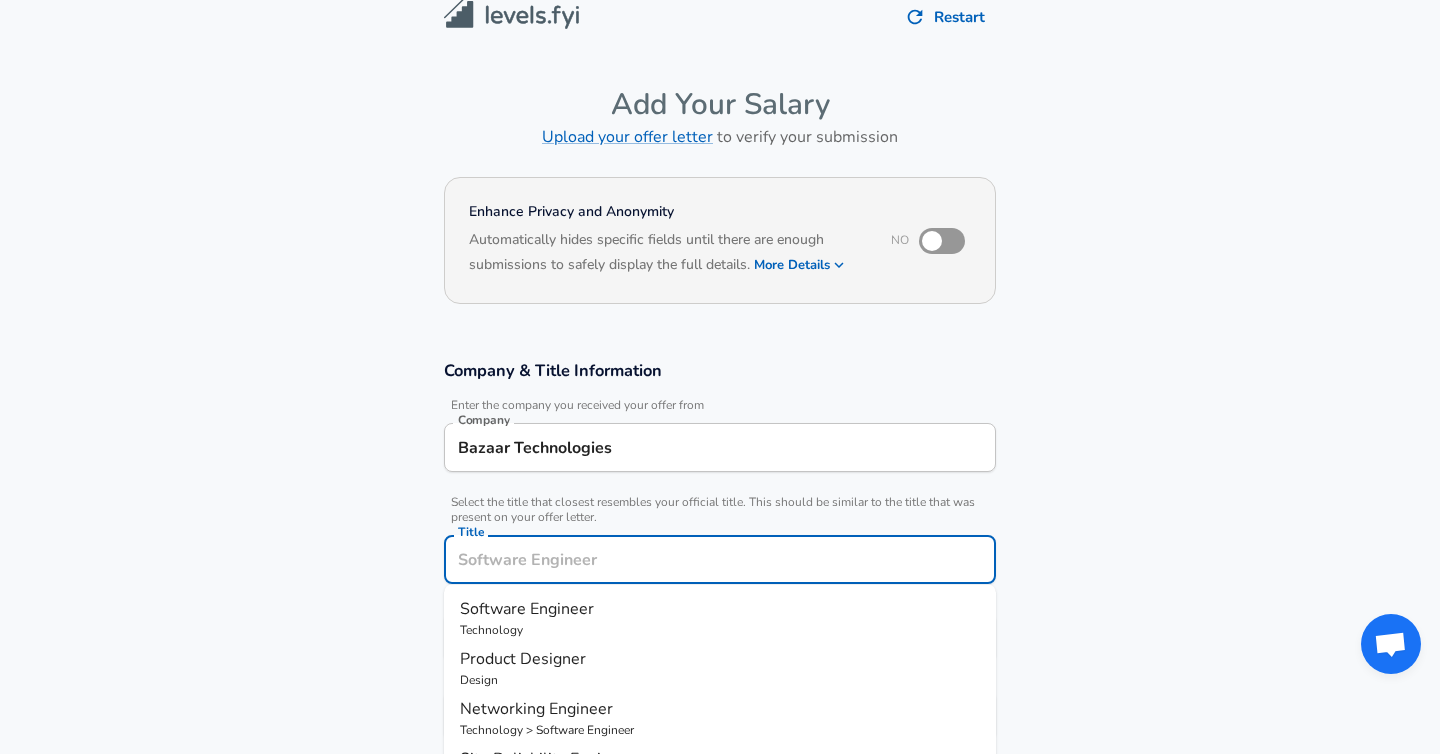 scroll, scrollTop: 60, scrollLeft: 0, axis: vertical 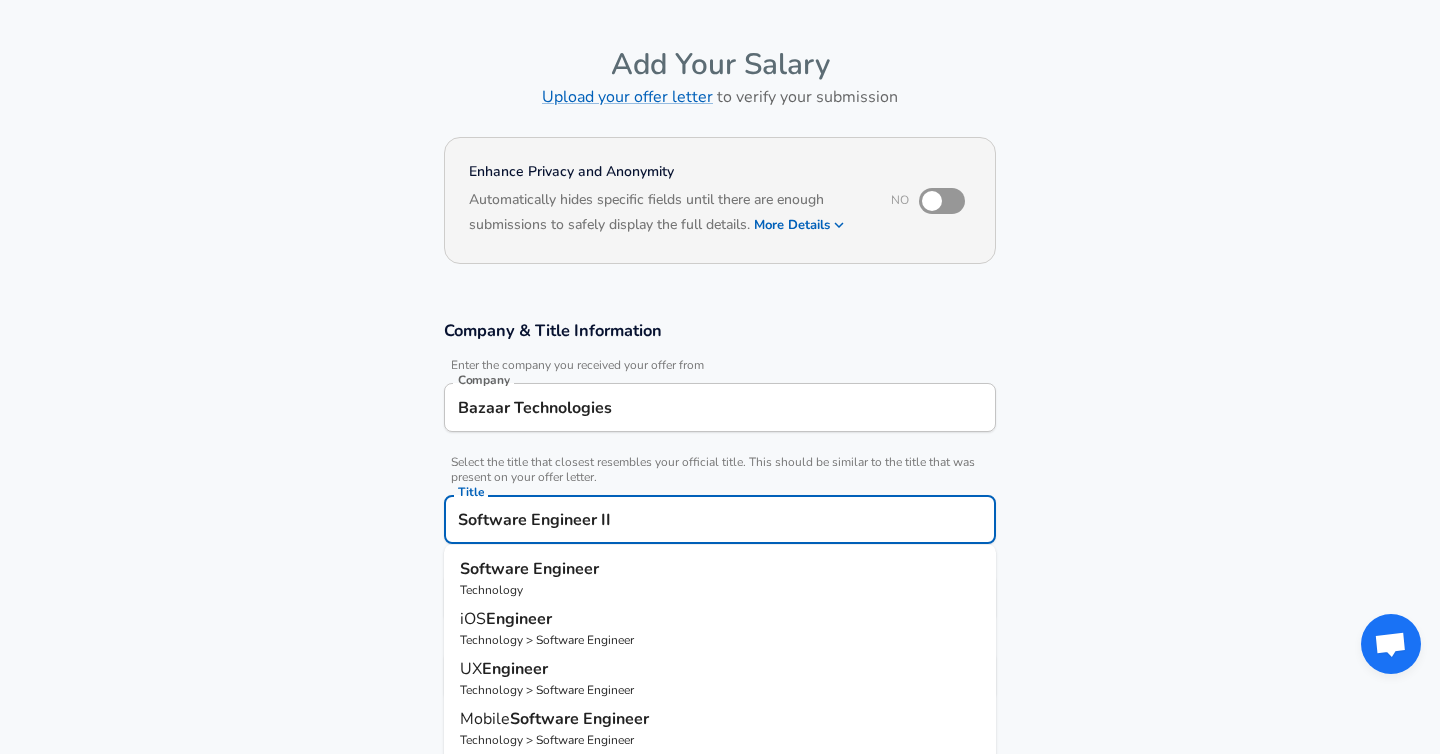 type on "Software Engineer II" 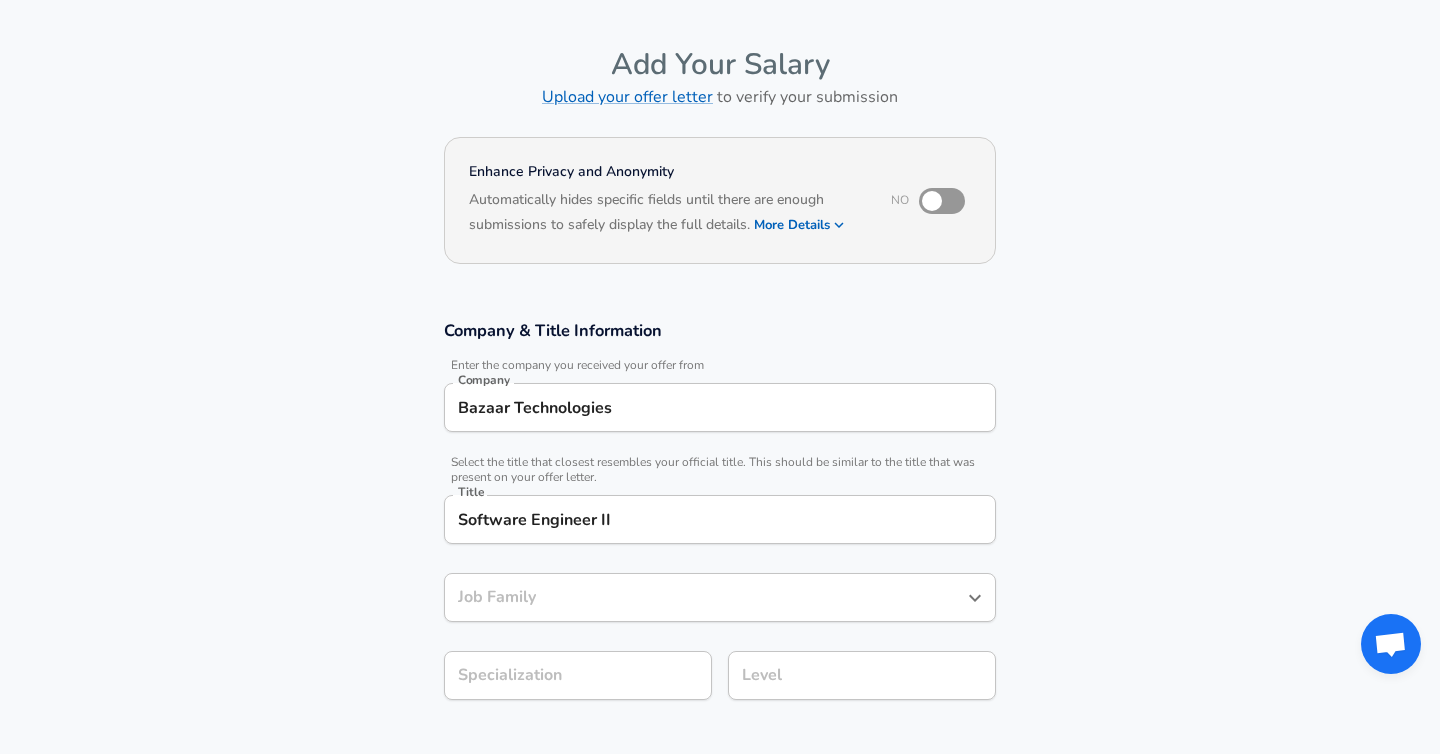 click on "Company & Title Information   Enter the company you received your offer from Company Bazaar Technologies Company   Select the title that closest resembles your official title. This should be similar to the title that was present on your offer letter. Title Software Engineer II Title Job Family Job Family Specialization Specialization Level Level" at bounding box center (720, 520) 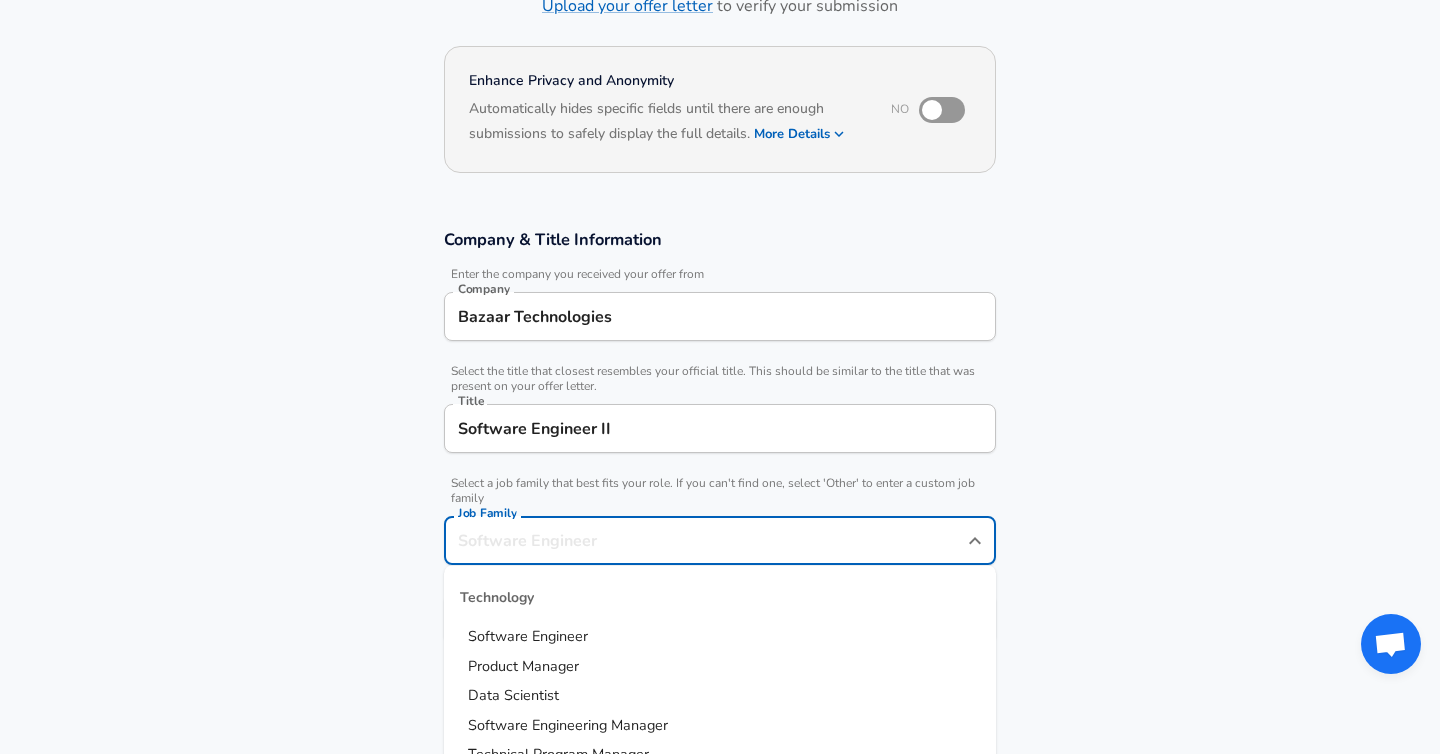 scroll, scrollTop: 191, scrollLeft: 0, axis: vertical 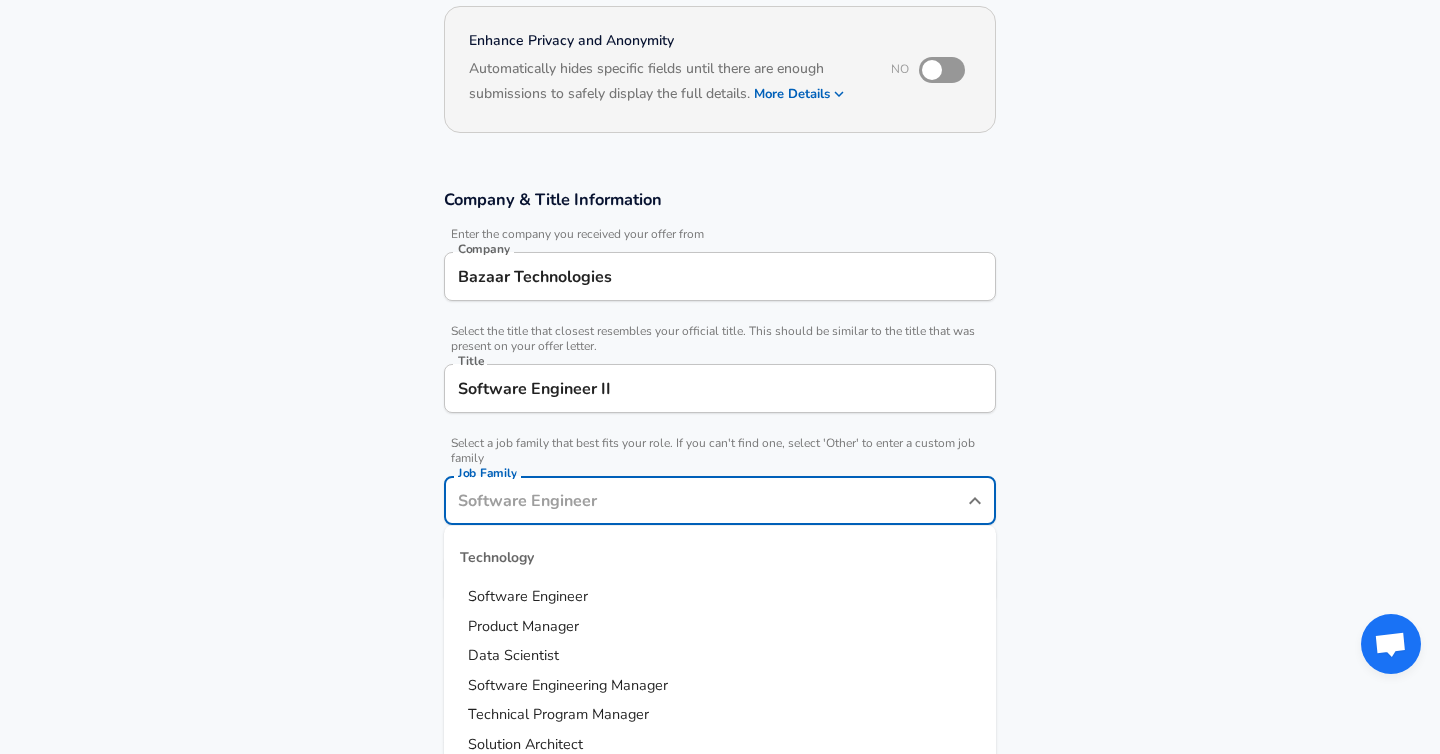 click on "Job Family" at bounding box center [705, 500] 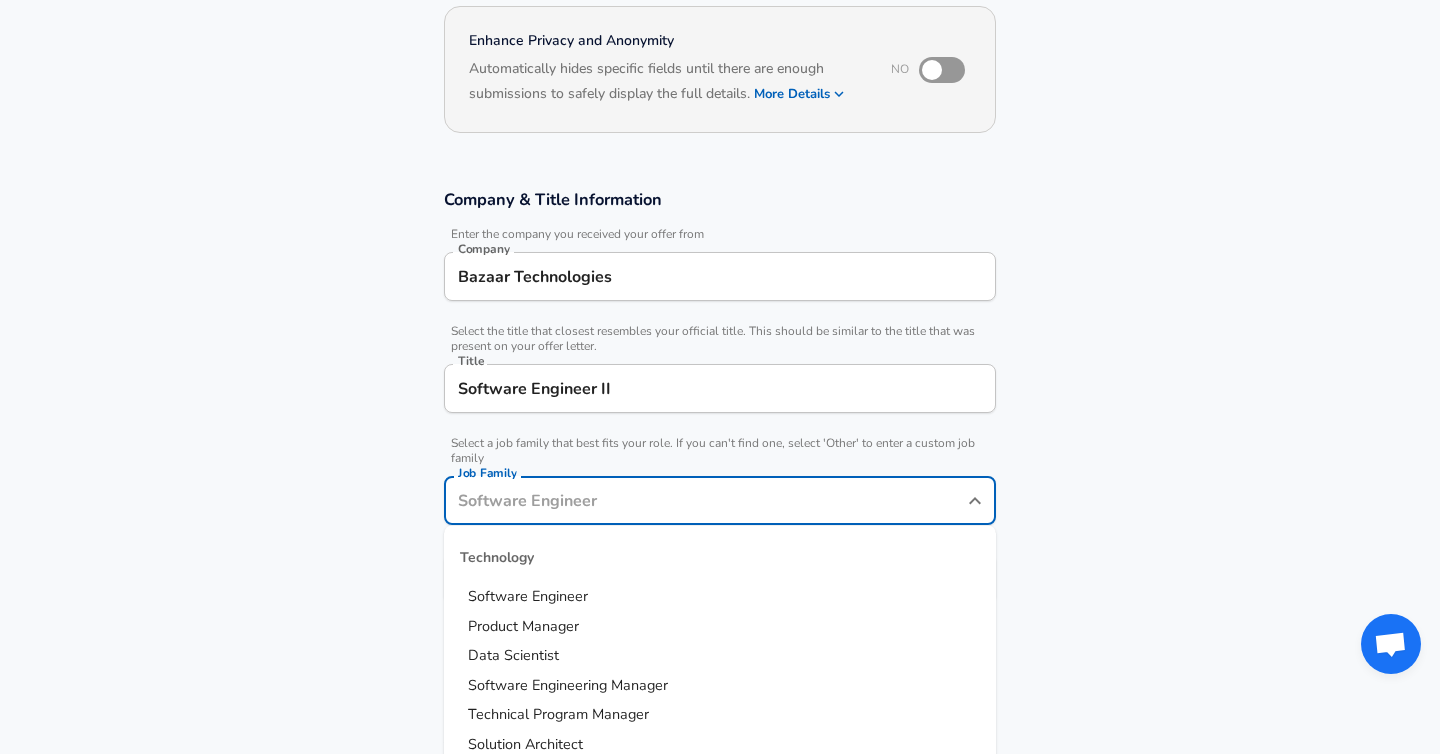 type on "Software Engineer" 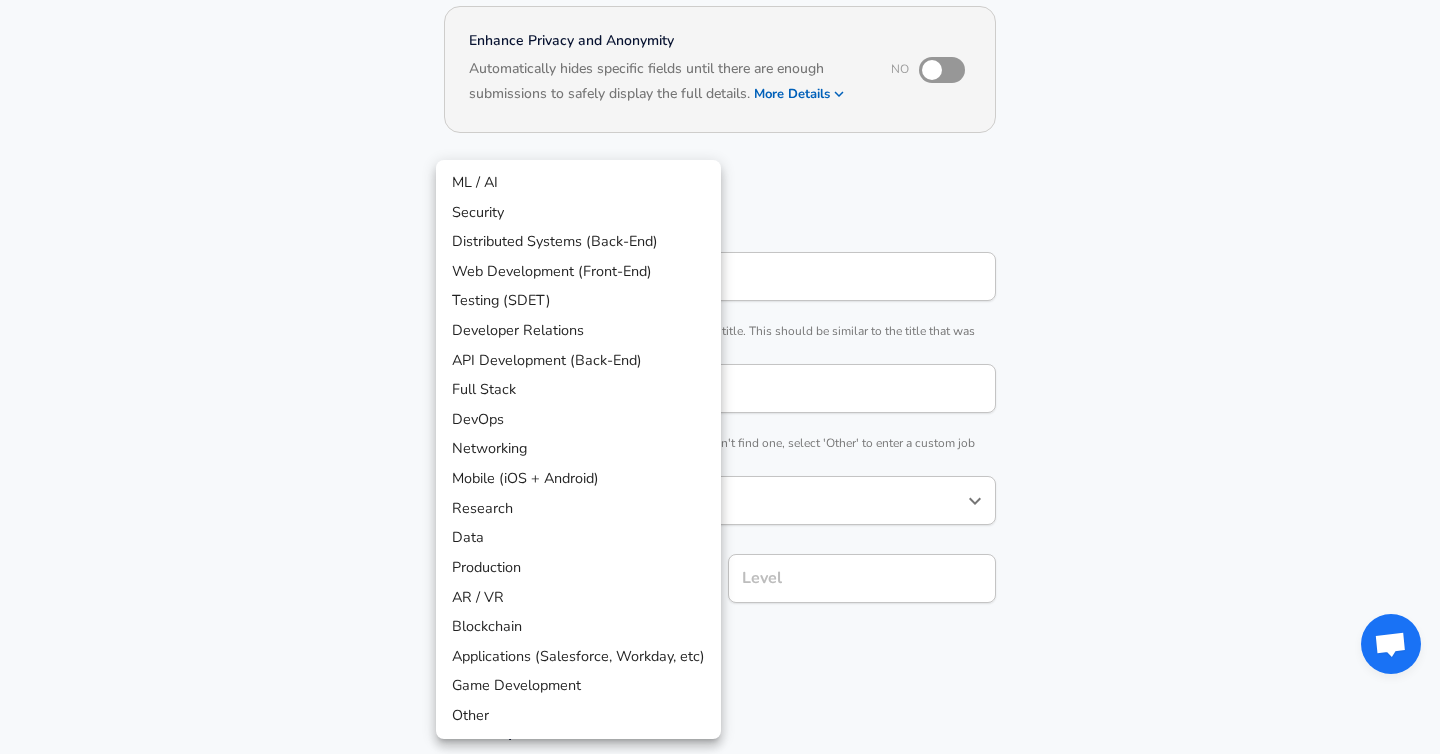 click on "Restart Add Your Salary Upload your offer letter   to verify your submission Enhance Privacy and Anonymity No Automatically hides specific fields until there are enough submissions to safely display the full details.   More Details Based on your submission and the data points that we have already collected, we will automatically hide and anonymize specific fields if there aren't enough data points to remain sufficiently anonymous. Company & Title Information   Enter the company you received your offer from Company Bazaar Technologies Company   Select the title that closest resembles your official title. This should be similar to the title that was present on your offer letter. Title Software Engineer II Title   Select a job family that best fits your role. If you can't find one, select 'Other' to enter a custom job family Job Family Software Engineer Job Family   Select a Specialization that best fits your role. If you can't find one, select 'Other' to enter a custom specialization Select Specialization ​" at bounding box center (720, 186) 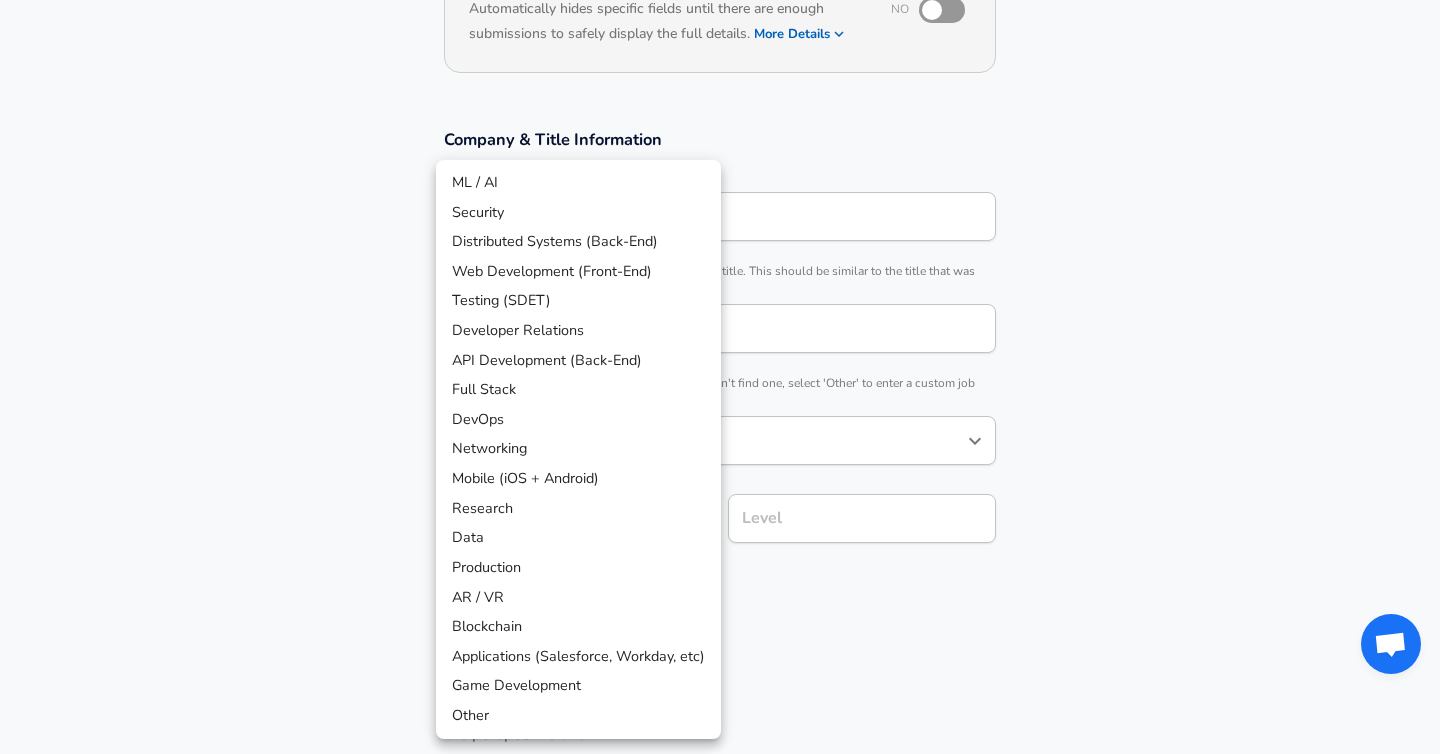 click on "Full Stack" at bounding box center [578, 390] 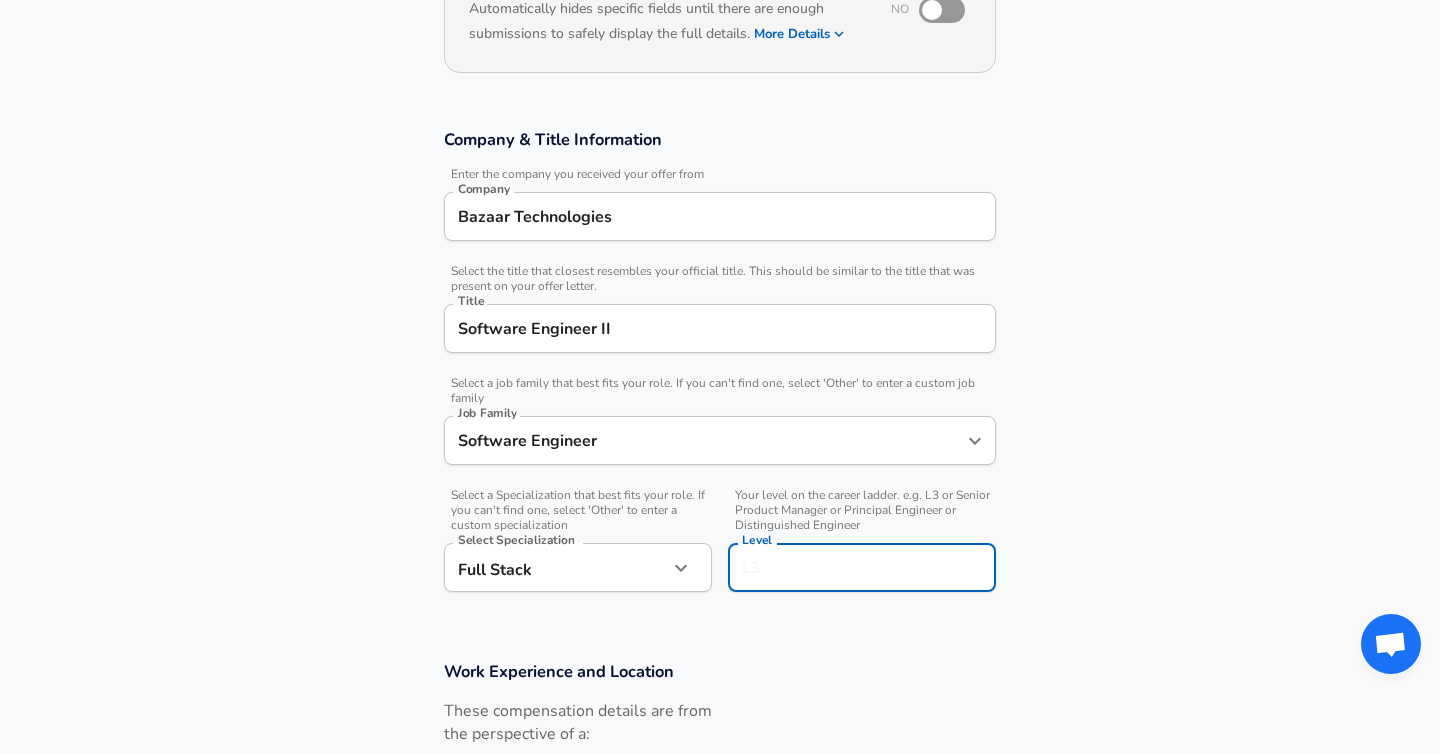 scroll, scrollTop: 291, scrollLeft: 0, axis: vertical 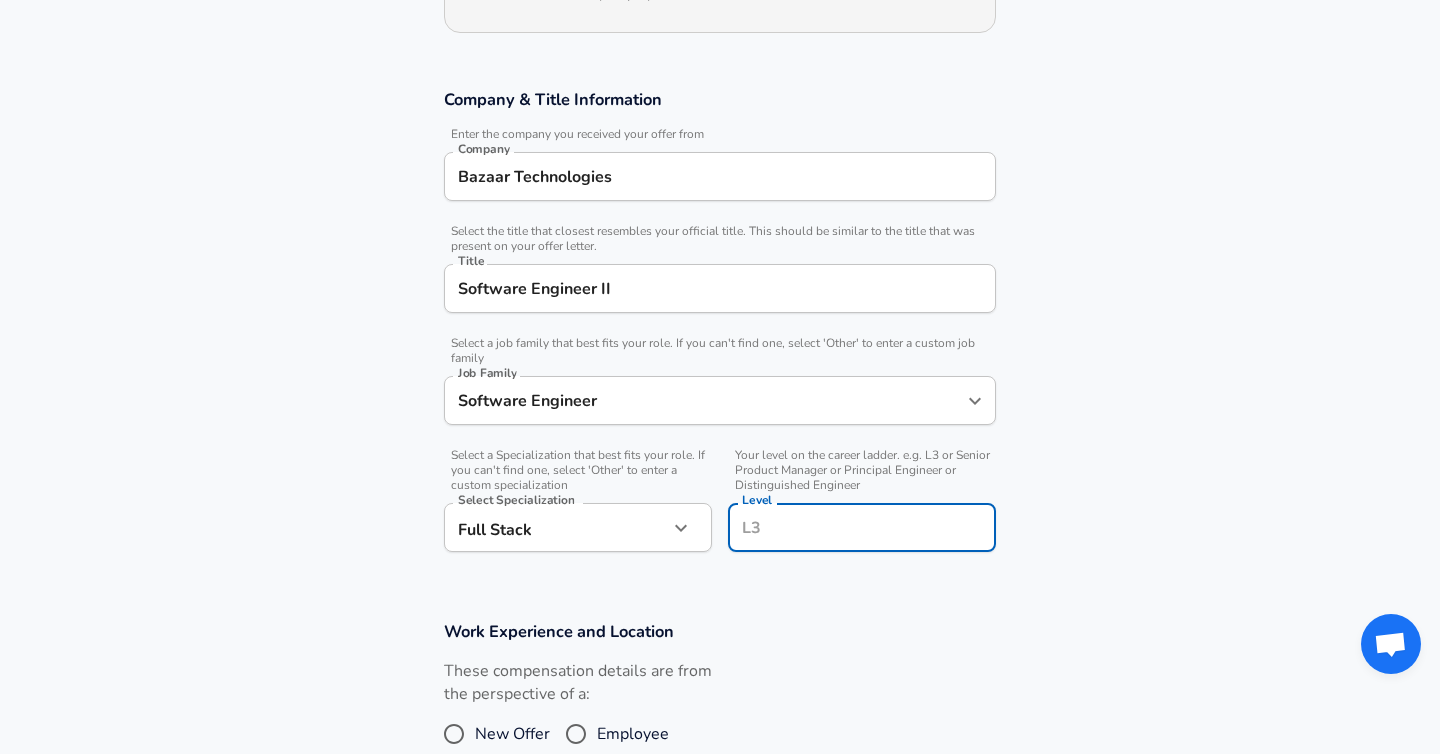 click on "Level" at bounding box center [862, 527] 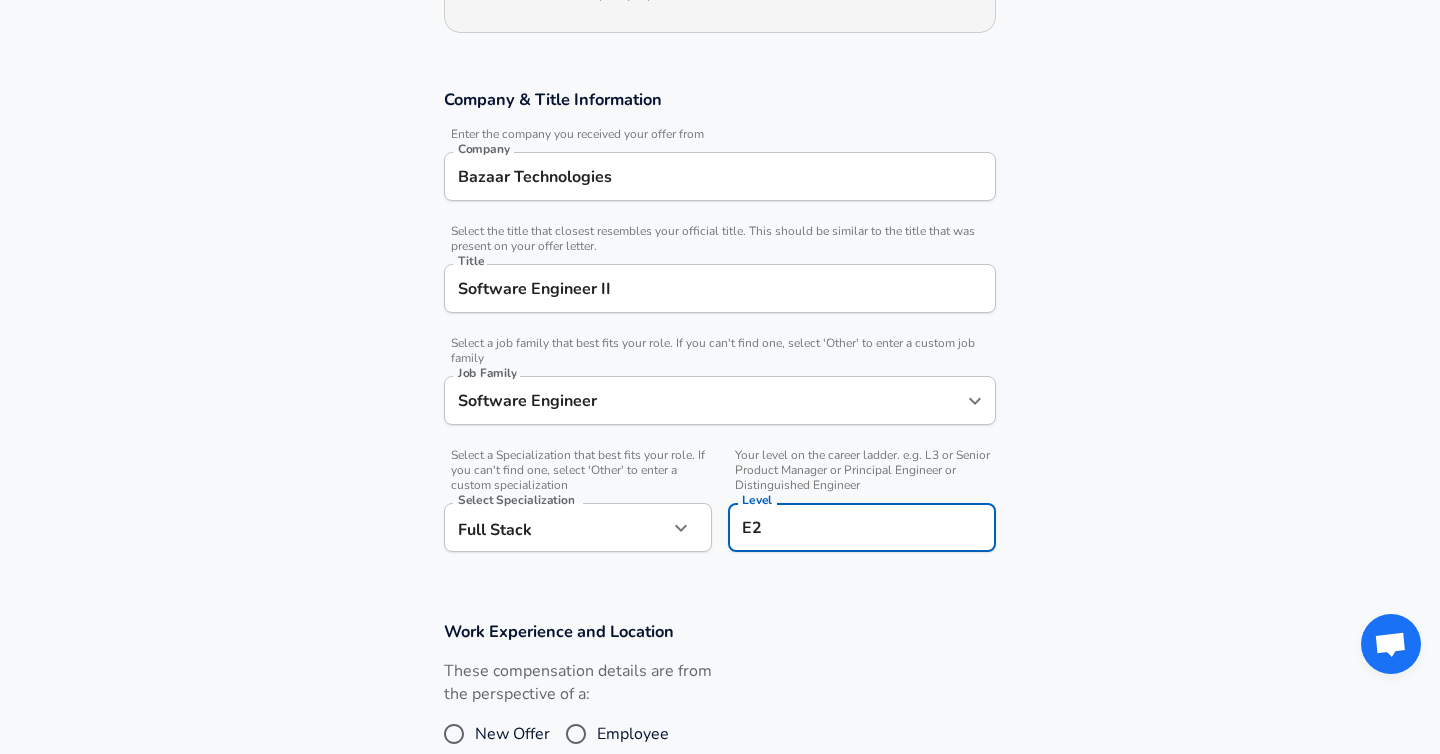 scroll, scrollTop: 0, scrollLeft: 0, axis: both 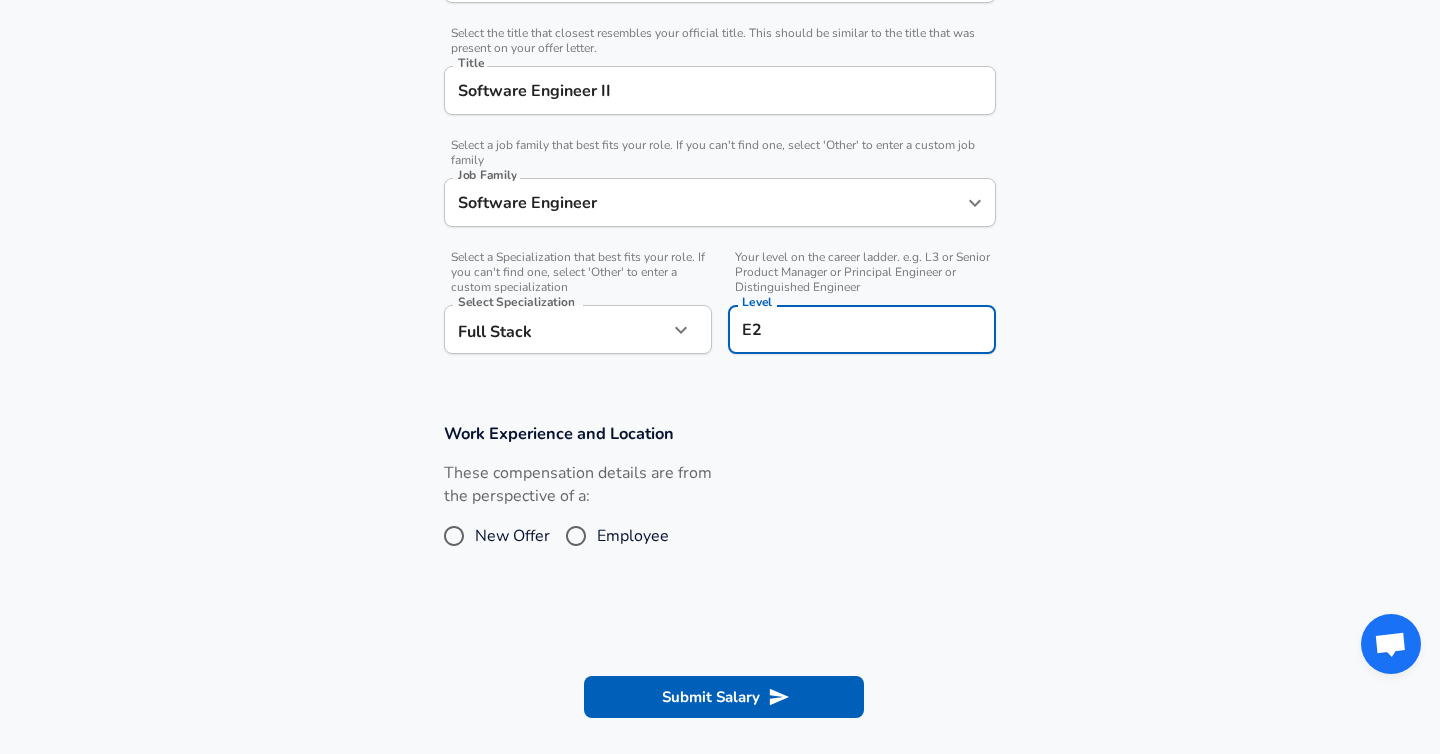 click on "Employee" at bounding box center (633, 536) 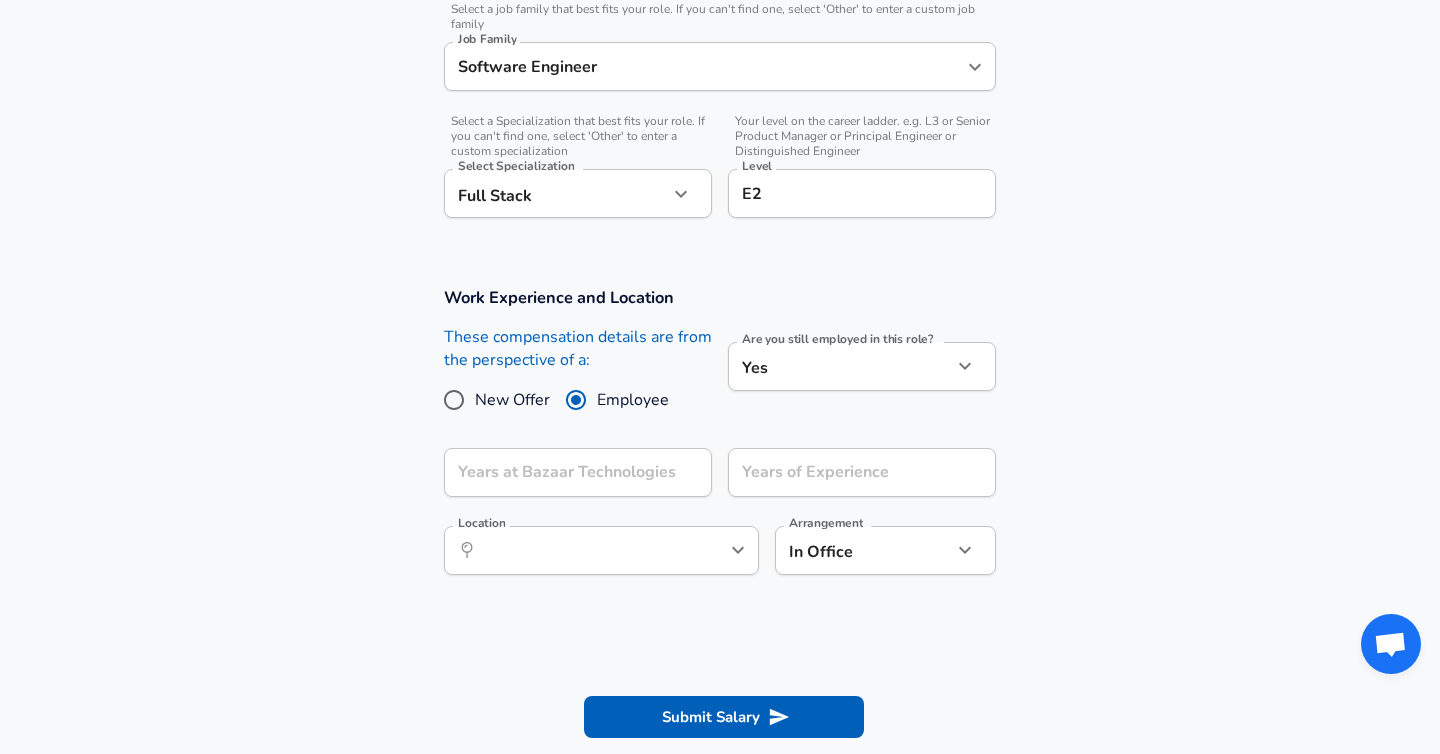 scroll, scrollTop: 661, scrollLeft: 0, axis: vertical 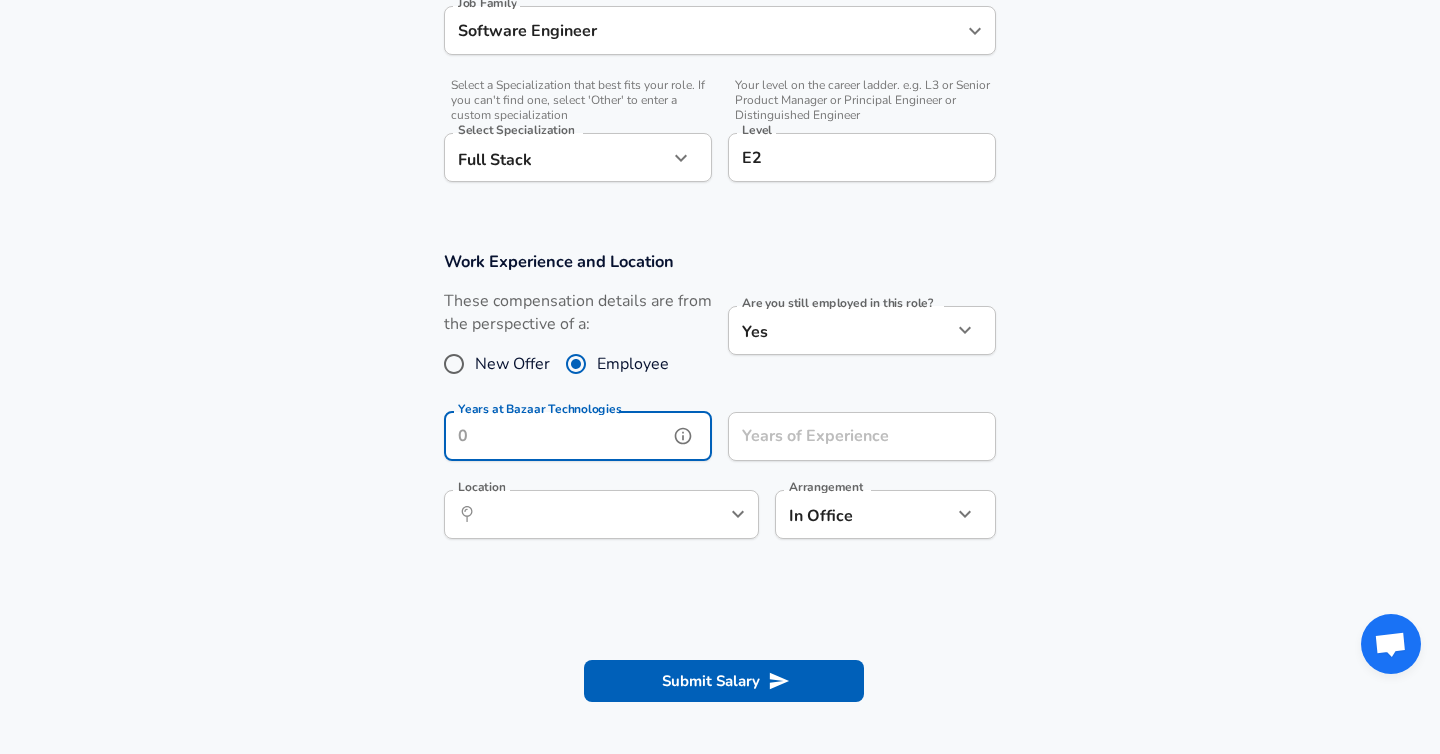 click on "Years at Bazaar Technologies" at bounding box center [556, 436] 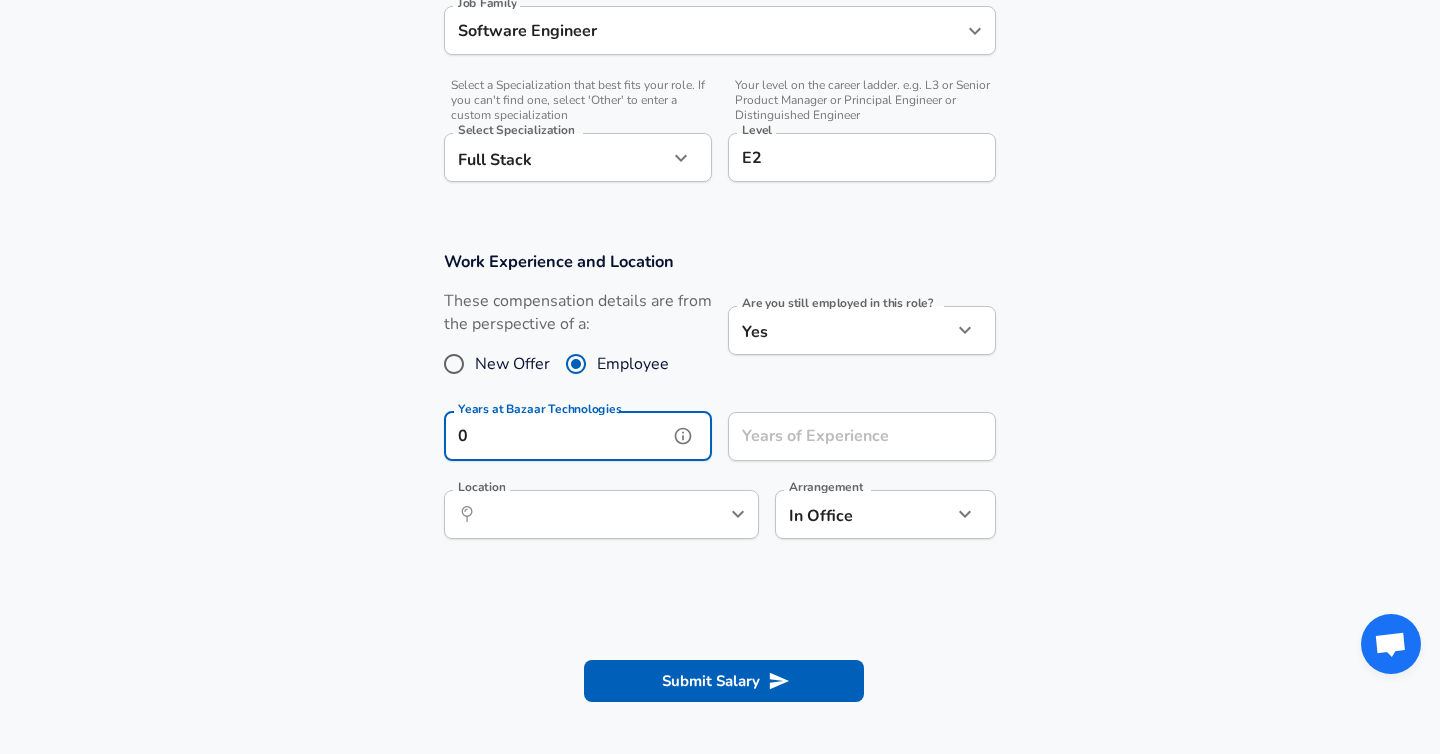 type on "0" 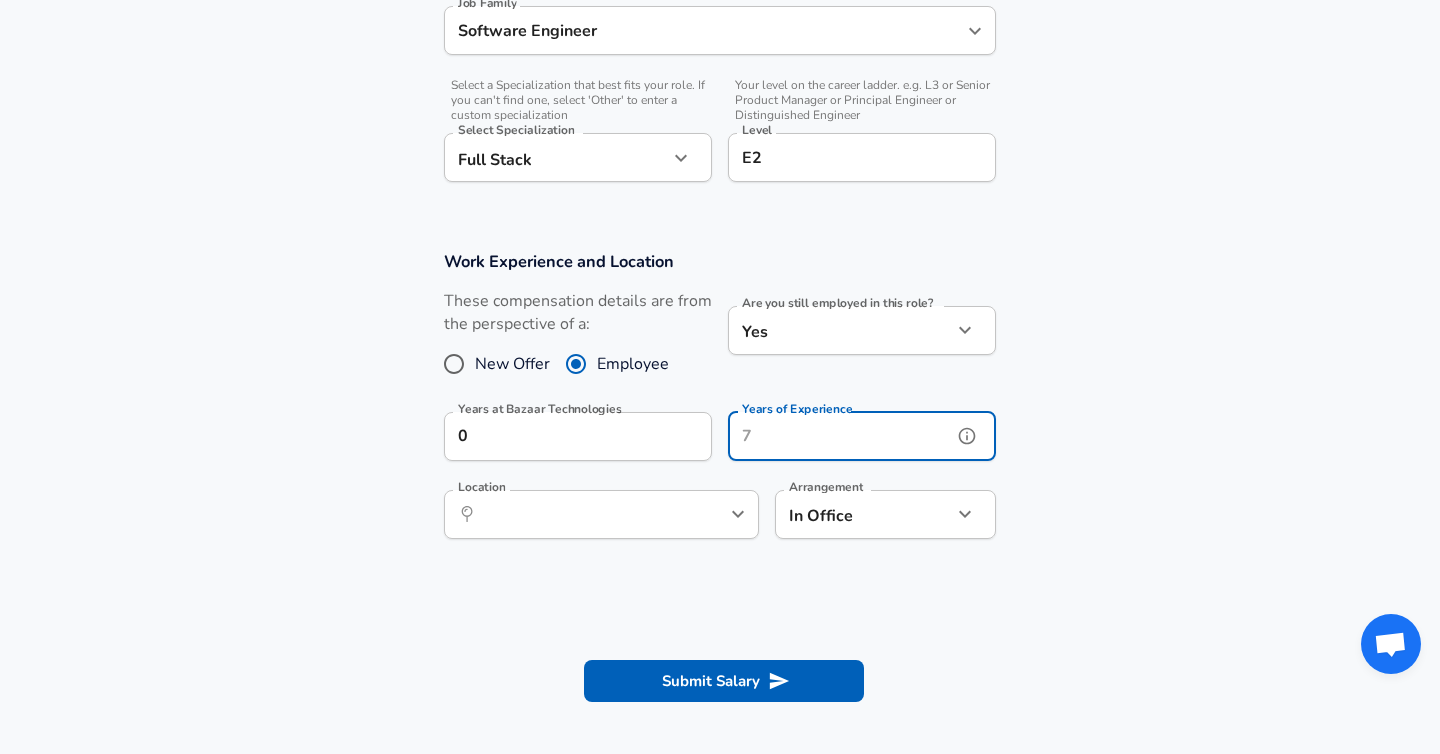 click on "Years of Experience" at bounding box center (840, 436) 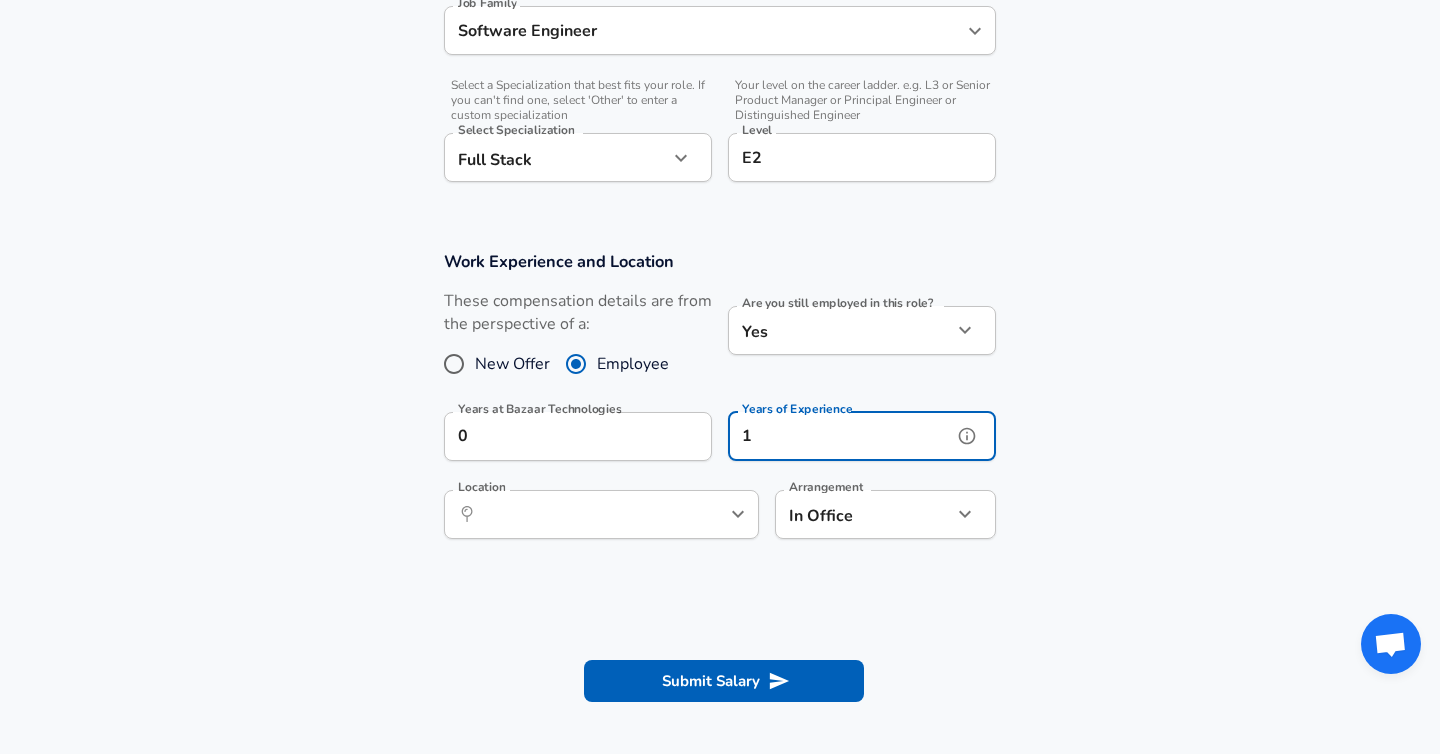 click on "Location ​ Location" at bounding box center (601, 517) 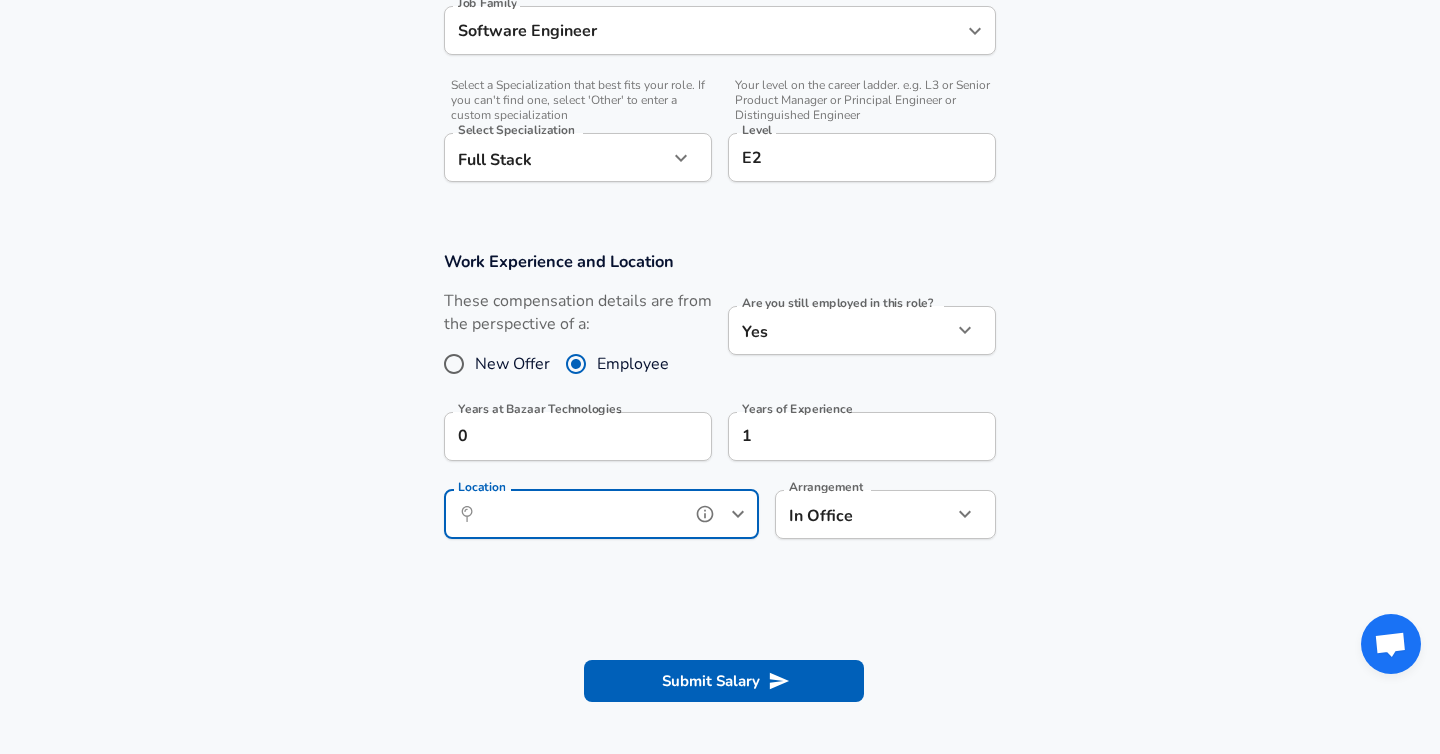 click at bounding box center (705, 514) 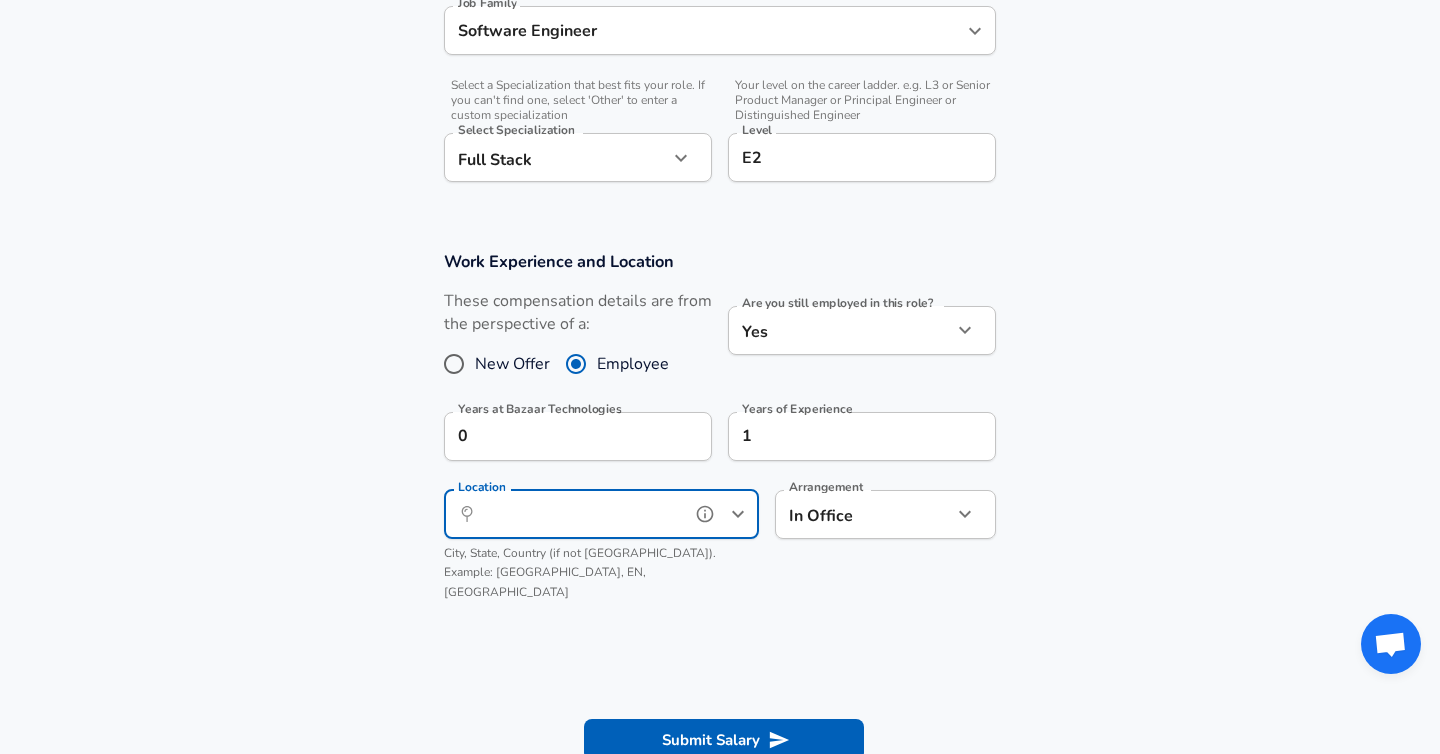 click on "Location" at bounding box center [579, 514] 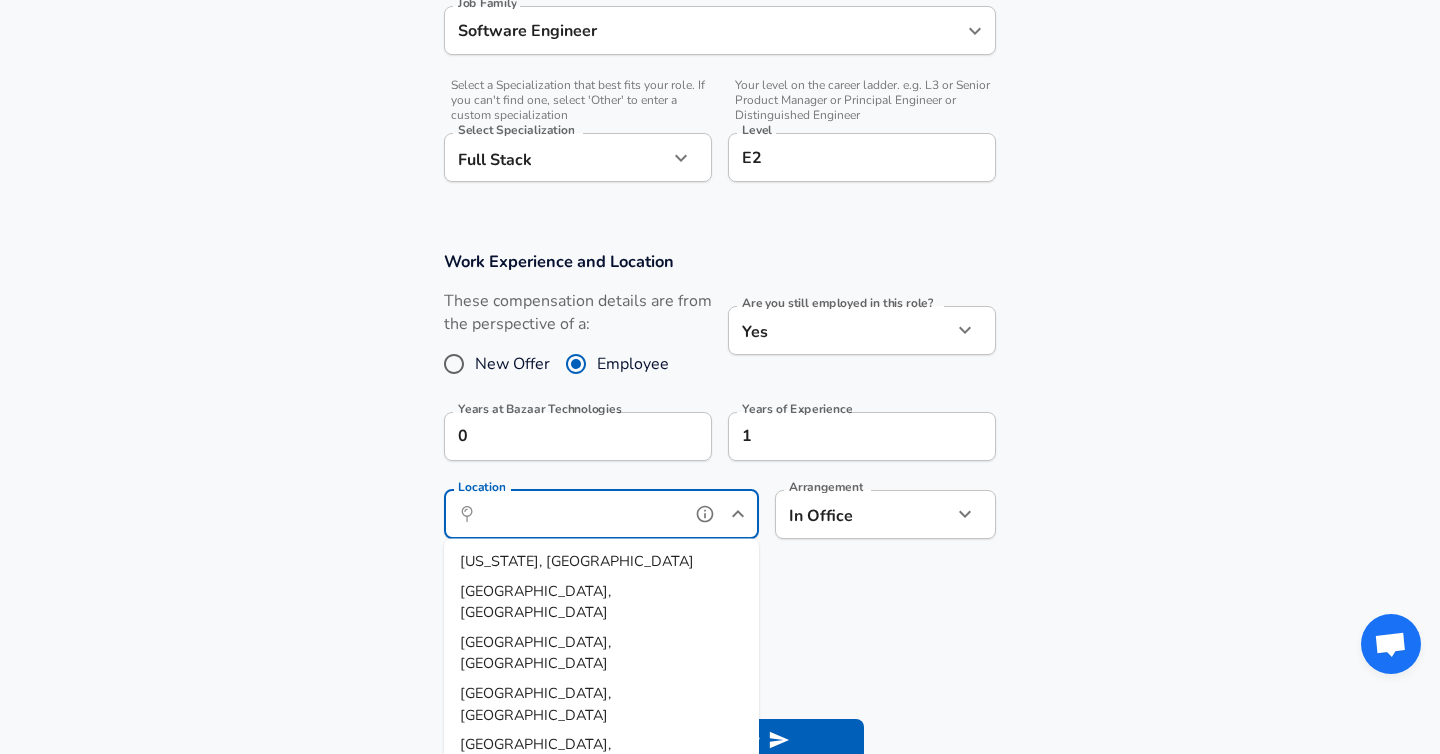 type on "J" 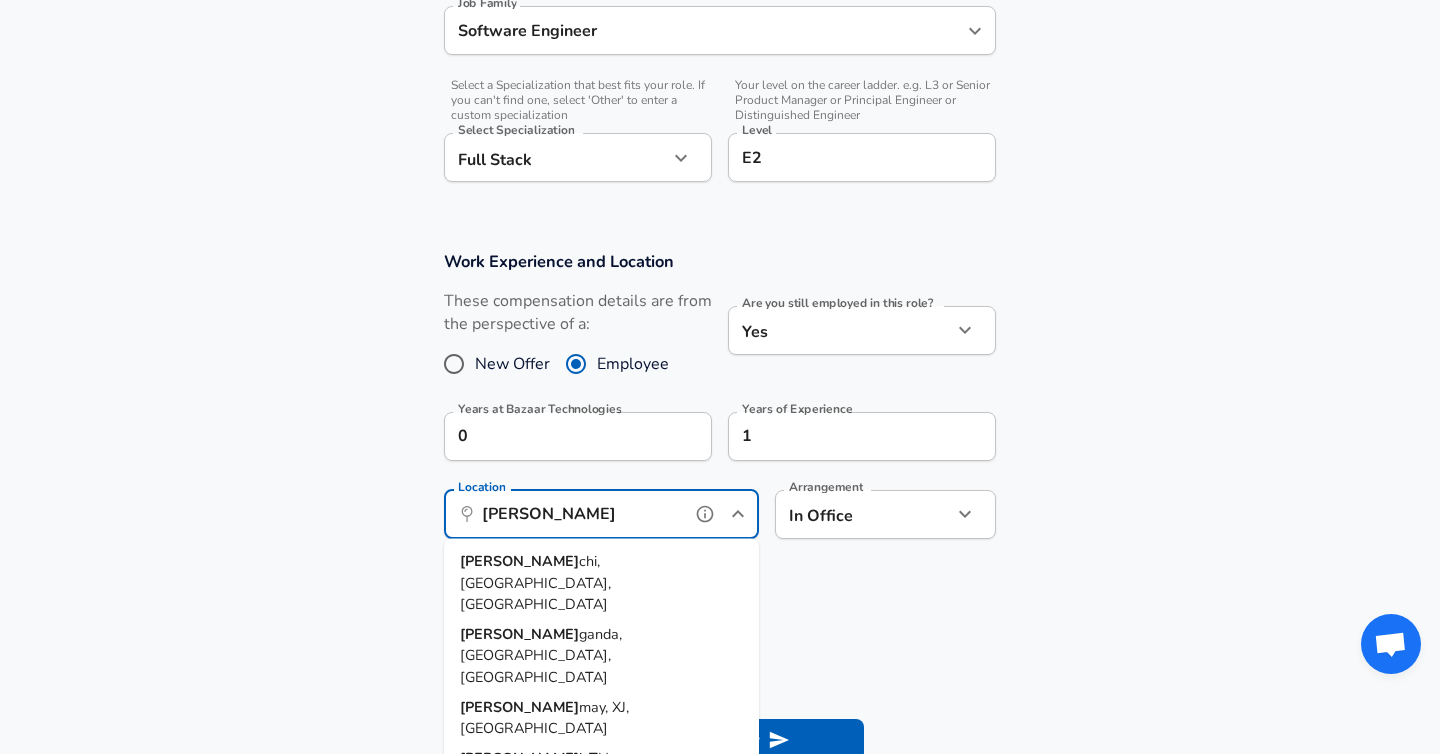 click on "chi, [GEOGRAPHIC_DATA], [GEOGRAPHIC_DATA]" at bounding box center [535, 582] 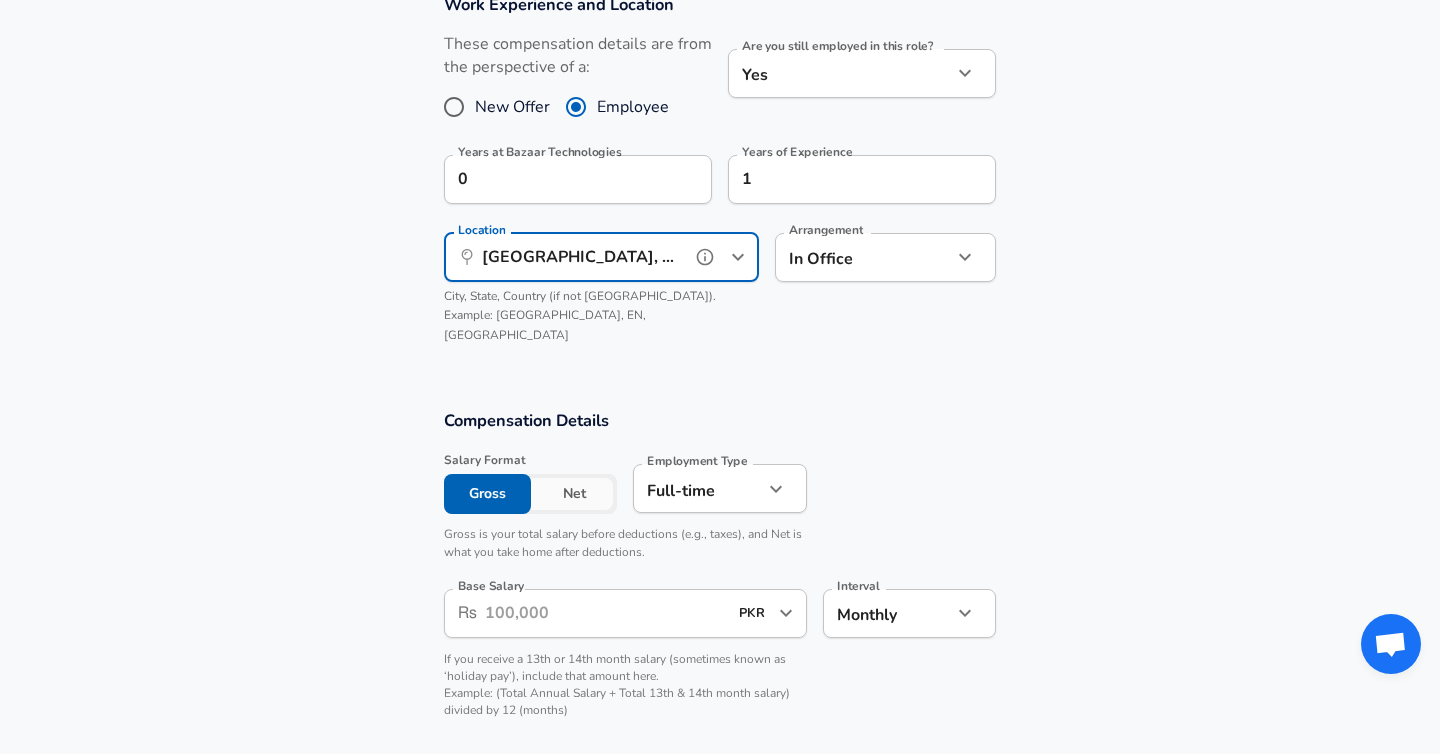 scroll, scrollTop: 923, scrollLeft: 0, axis: vertical 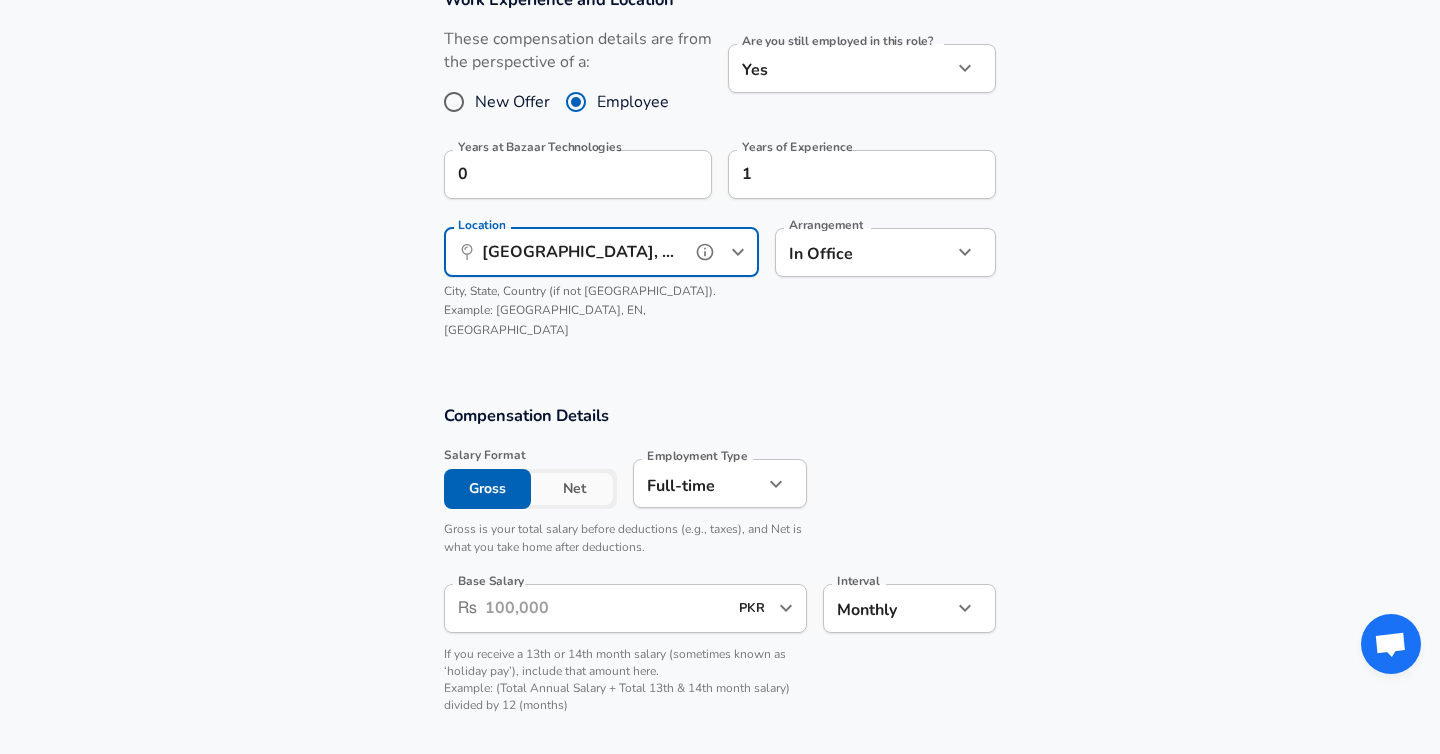 type on "[GEOGRAPHIC_DATA], [GEOGRAPHIC_DATA], [GEOGRAPHIC_DATA]" 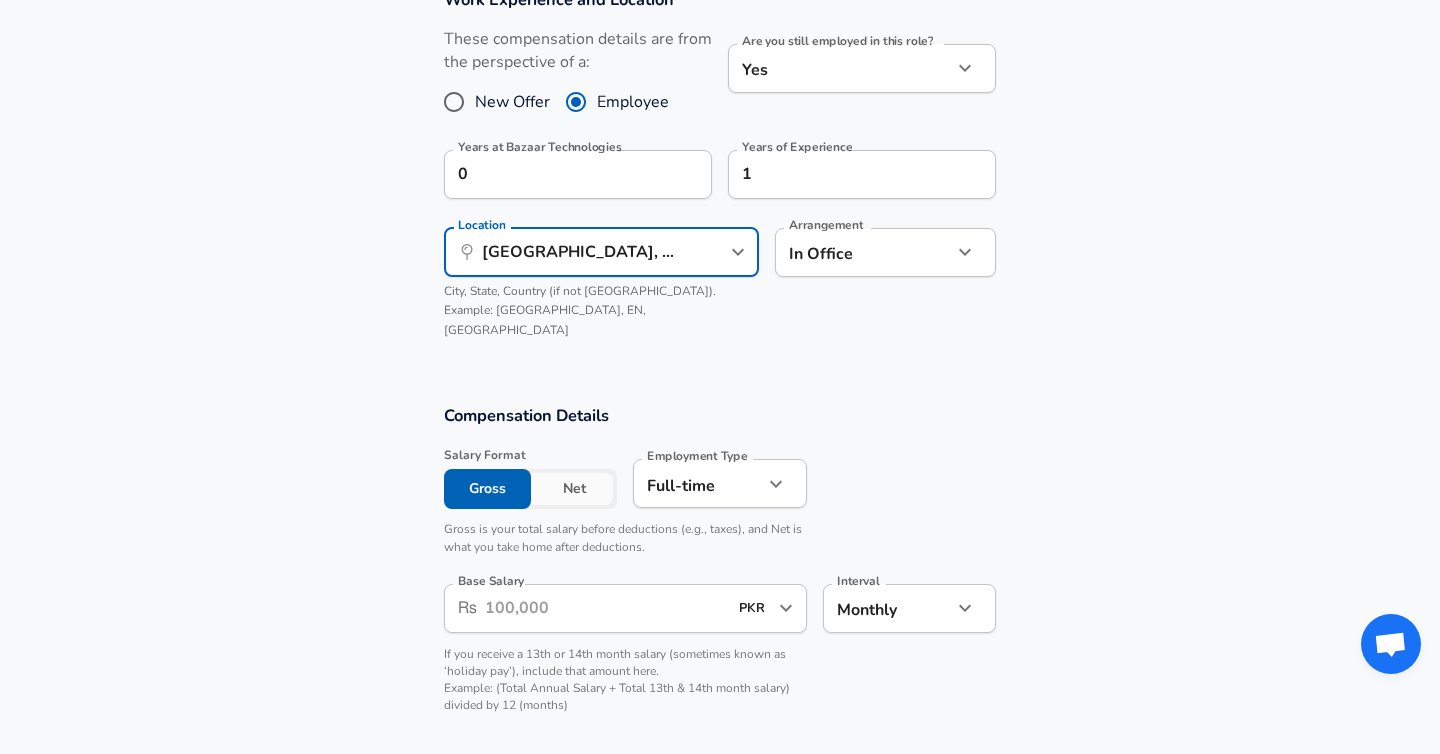click on "Base Salary" at bounding box center [606, 608] 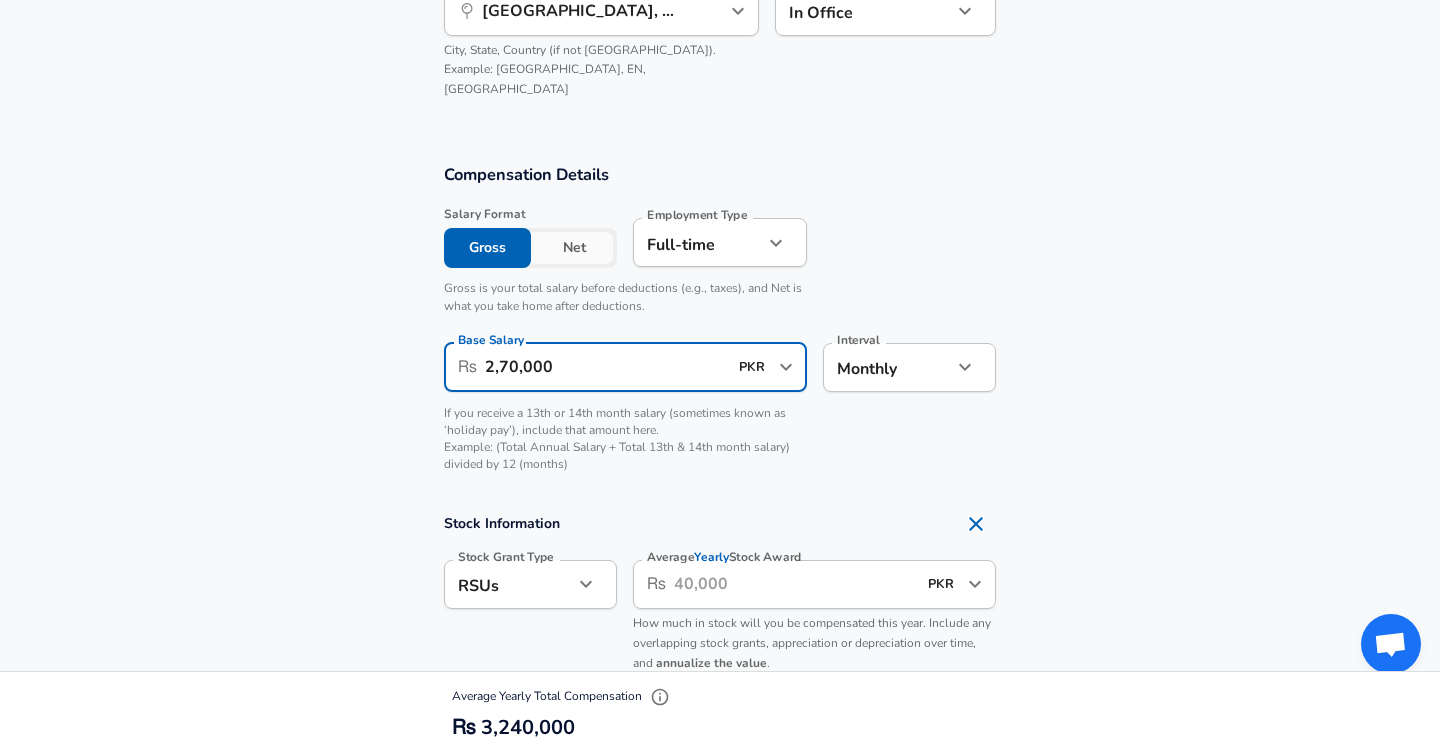 scroll, scrollTop: 1170, scrollLeft: 0, axis: vertical 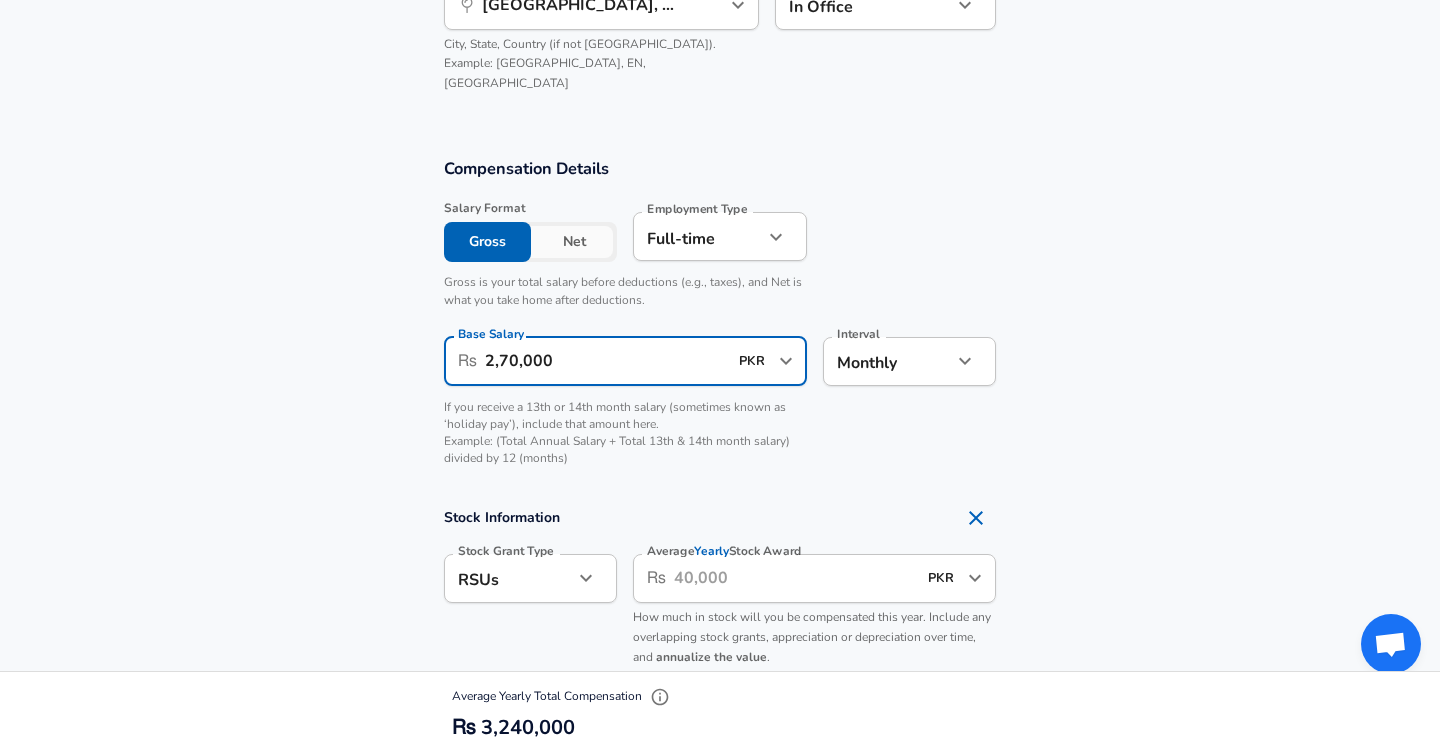 type on "2,70,000" 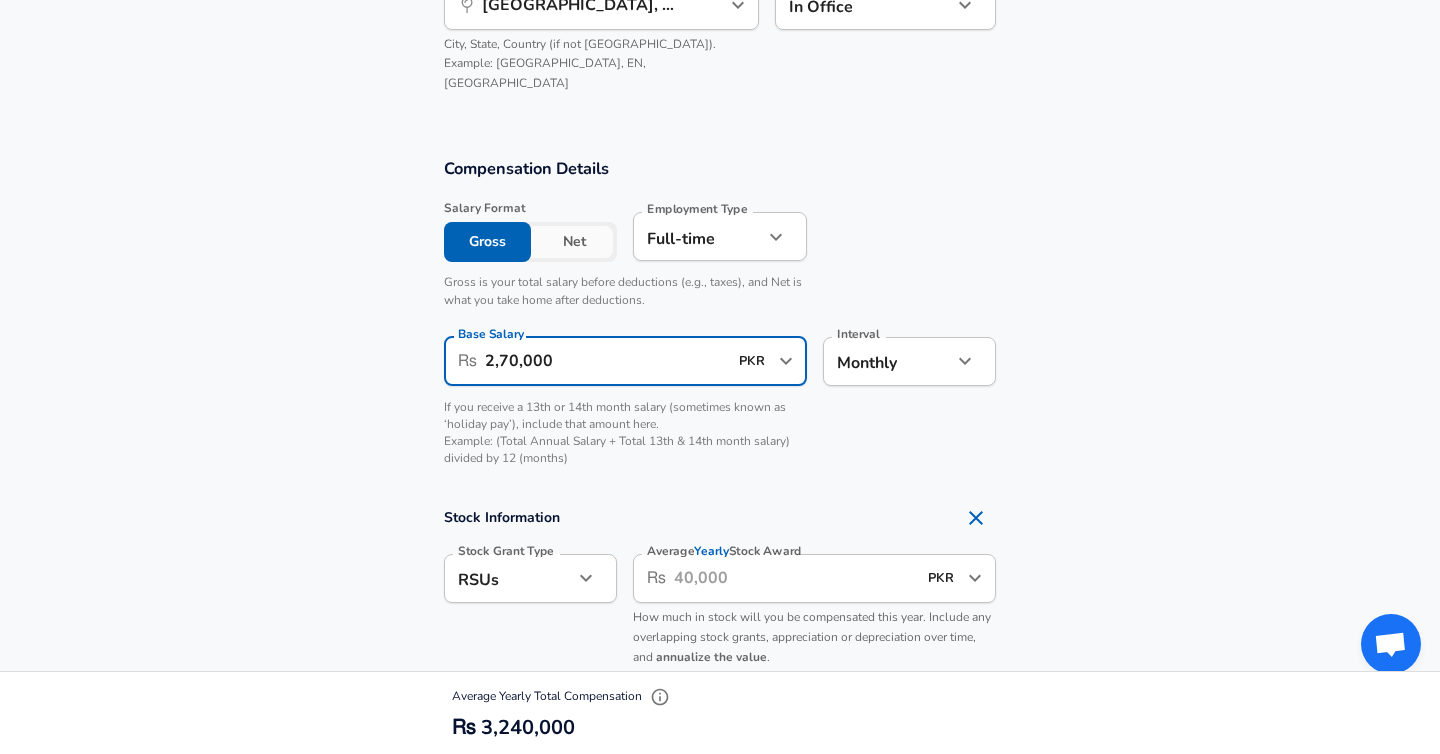 click on "Restart Add Your Salary Upload your offer letter   to verify your submission Enhance Privacy and Anonymity No Automatically hides specific fields until there are enough submissions to safely display the full details.   More Details Based on your submission and the data points that we have already collected, we will automatically hide and anonymize specific fields if there aren't enough data points to remain sufficiently anonymous. Company & Title Information   Enter the company you received your offer from Company Bazaar Technologies Company   Select the title that closest resembles your official title. This should be similar to the title that was present on your offer letter. Title Software Engineer II Title   Select a job family that best fits your role. If you can't find one, select 'Other' to enter a custom job family Job Family Software Engineer Job Family   Select a Specialization that best fits your role. If you can't find one, select 'Other' to enter a custom specialization Select Specialization   E2" at bounding box center (720, -793) 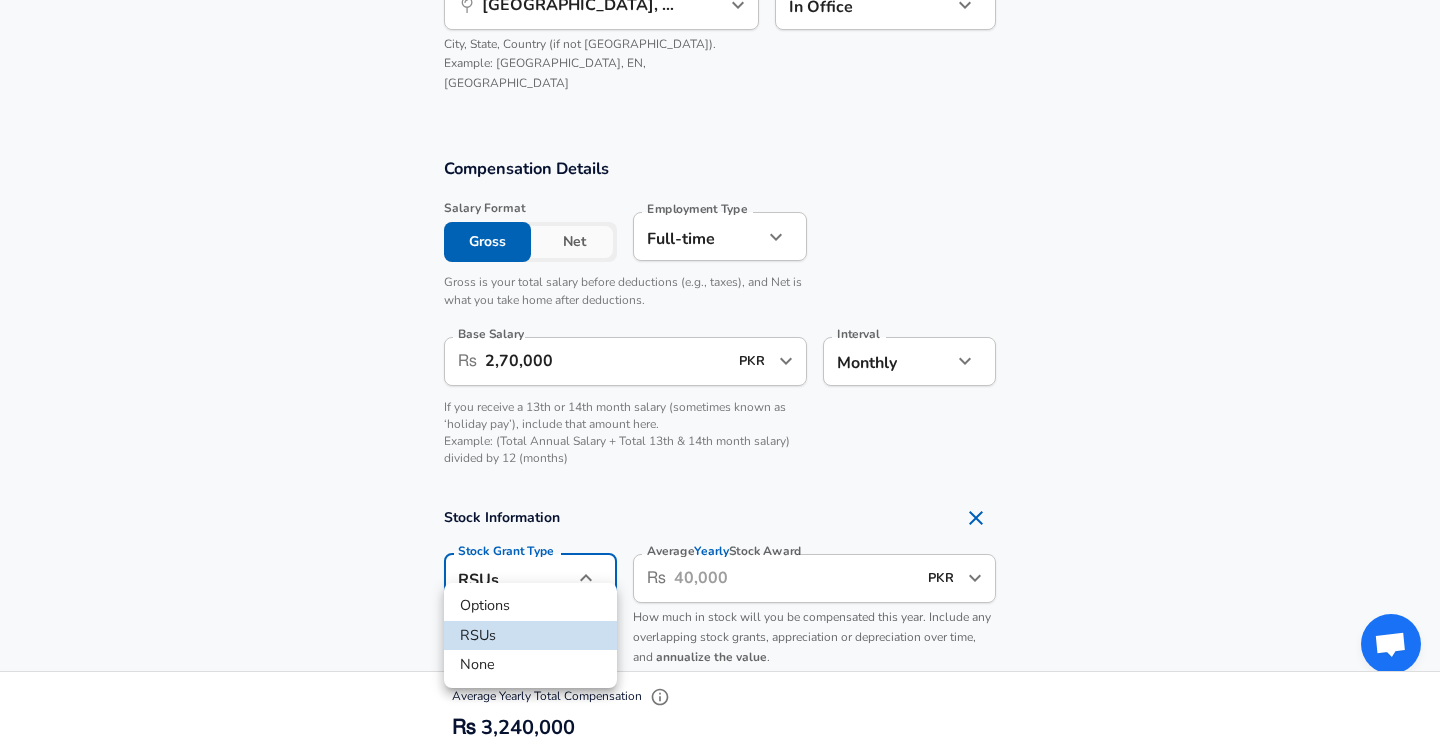 click at bounding box center (720, 377) 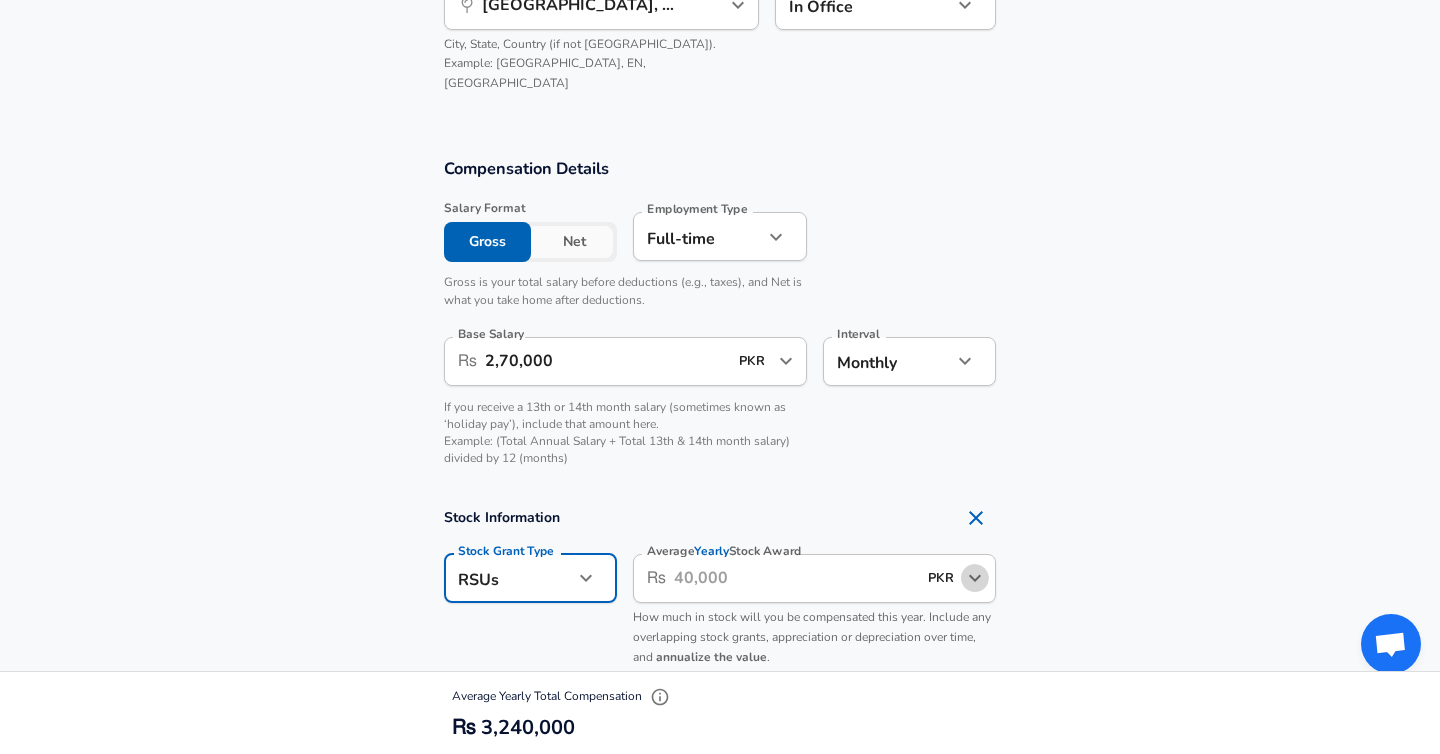 click 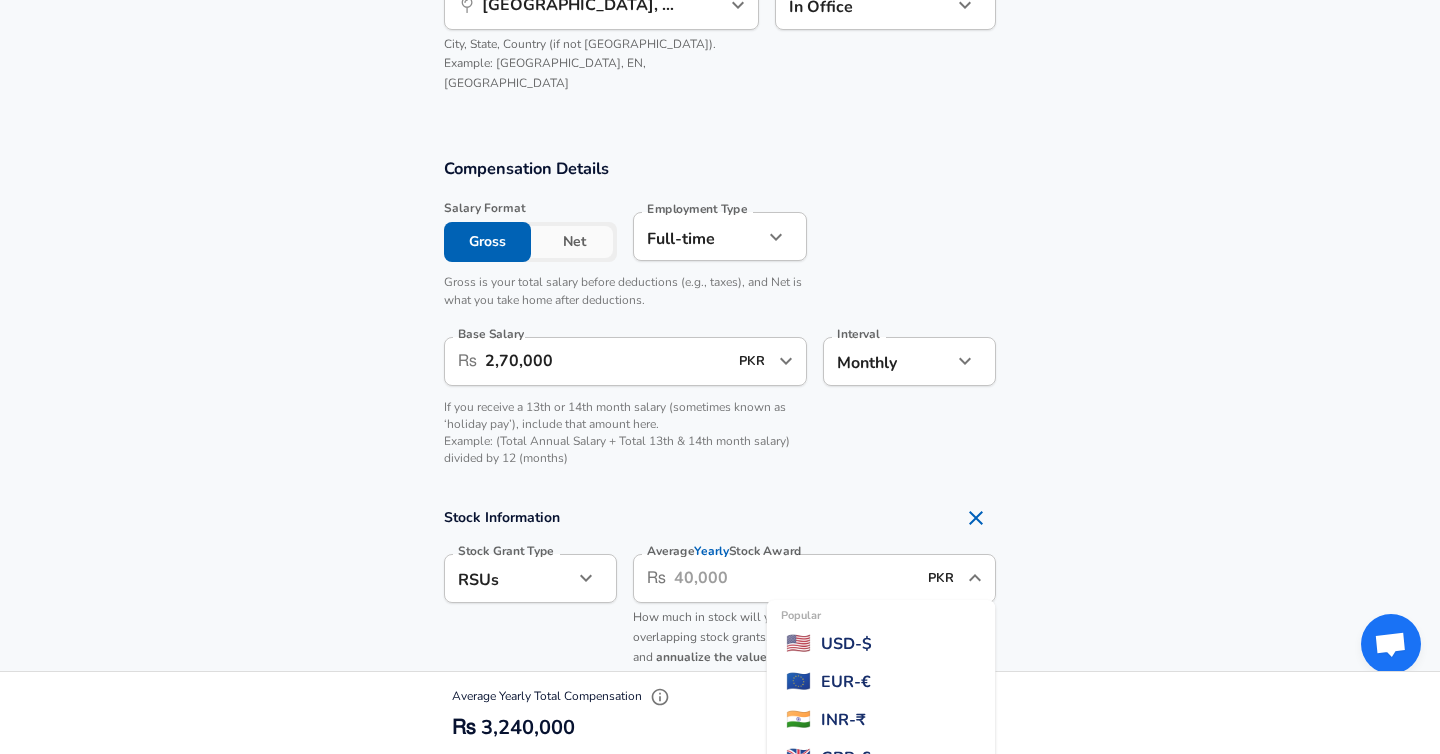 scroll, scrollTop: 4104, scrollLeft: 0, axis: vertical 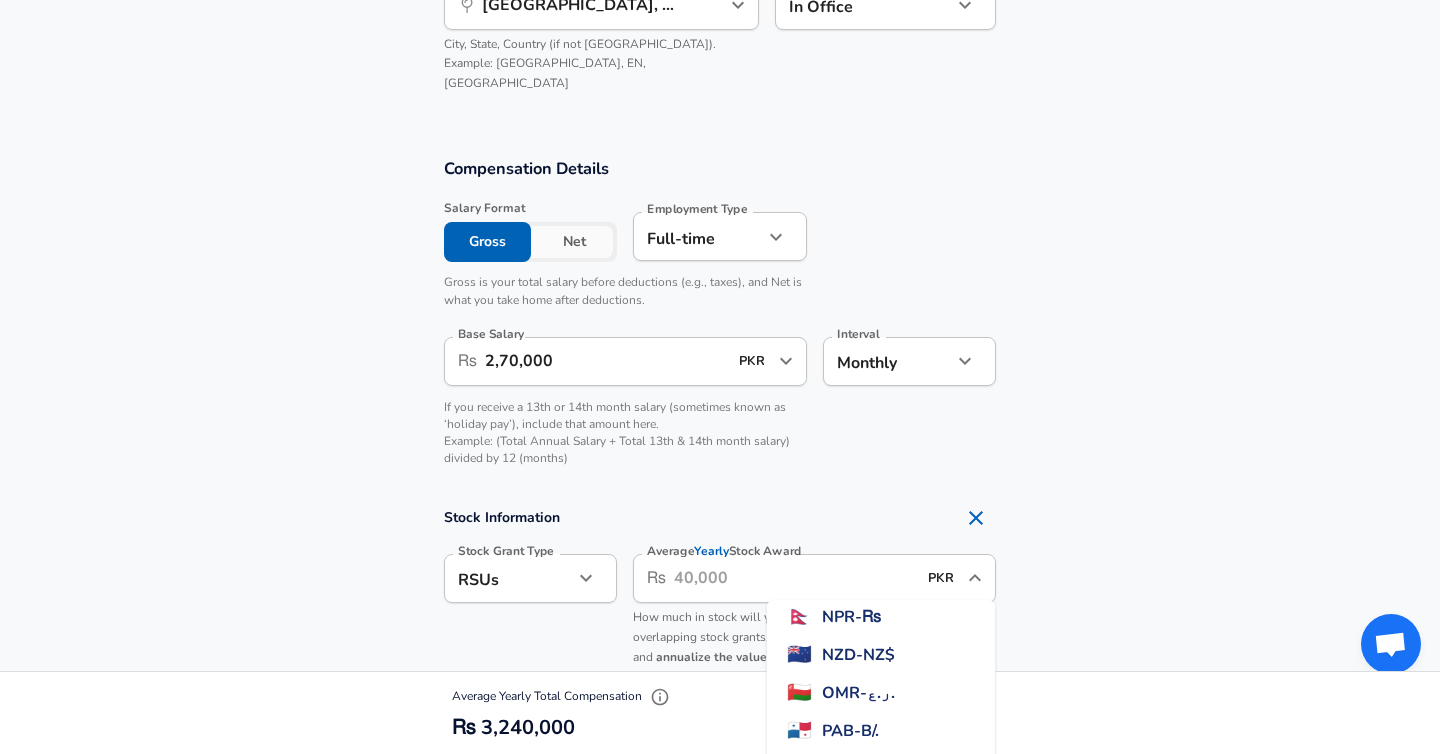 click on "PKR" at bounding box center [942, 578] 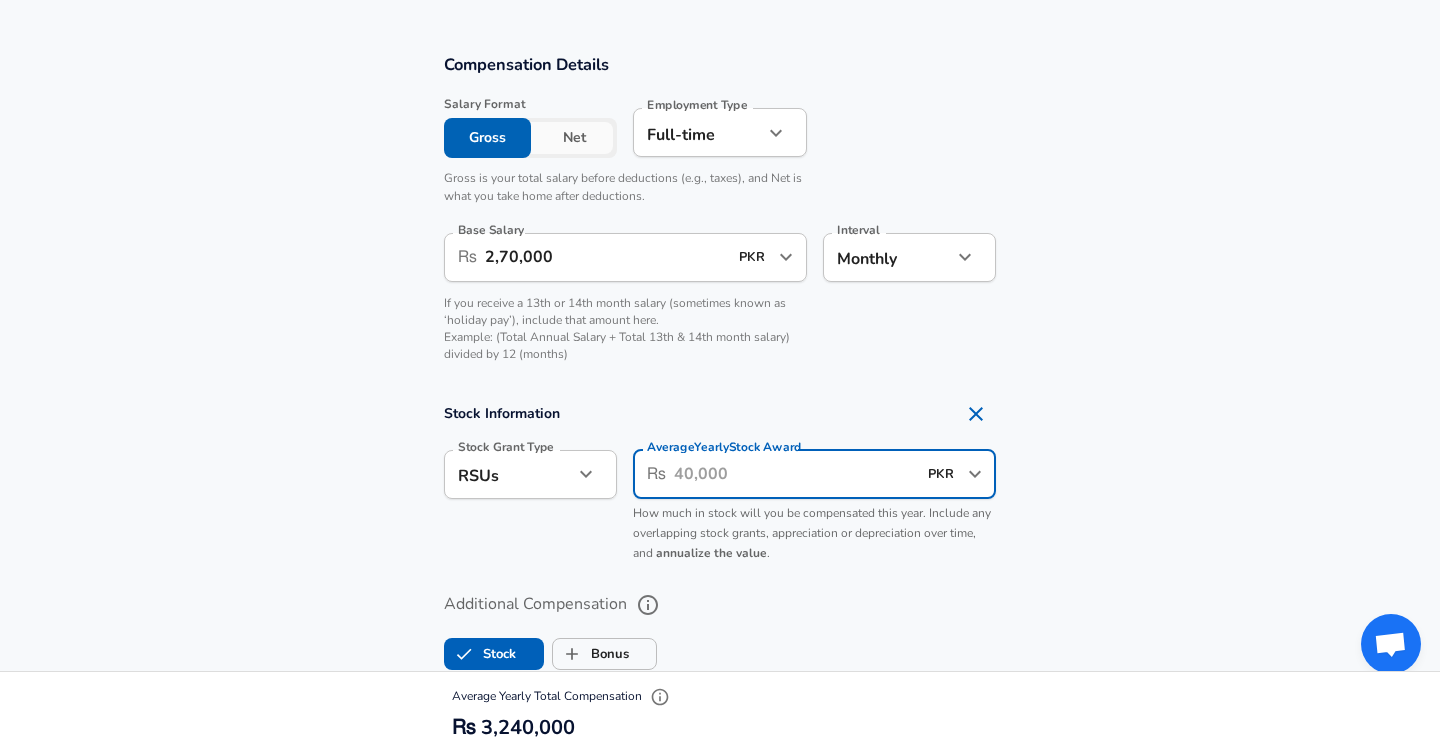 scroll, scrollTop: 1327, scrollLeft: 0, axis: vertical 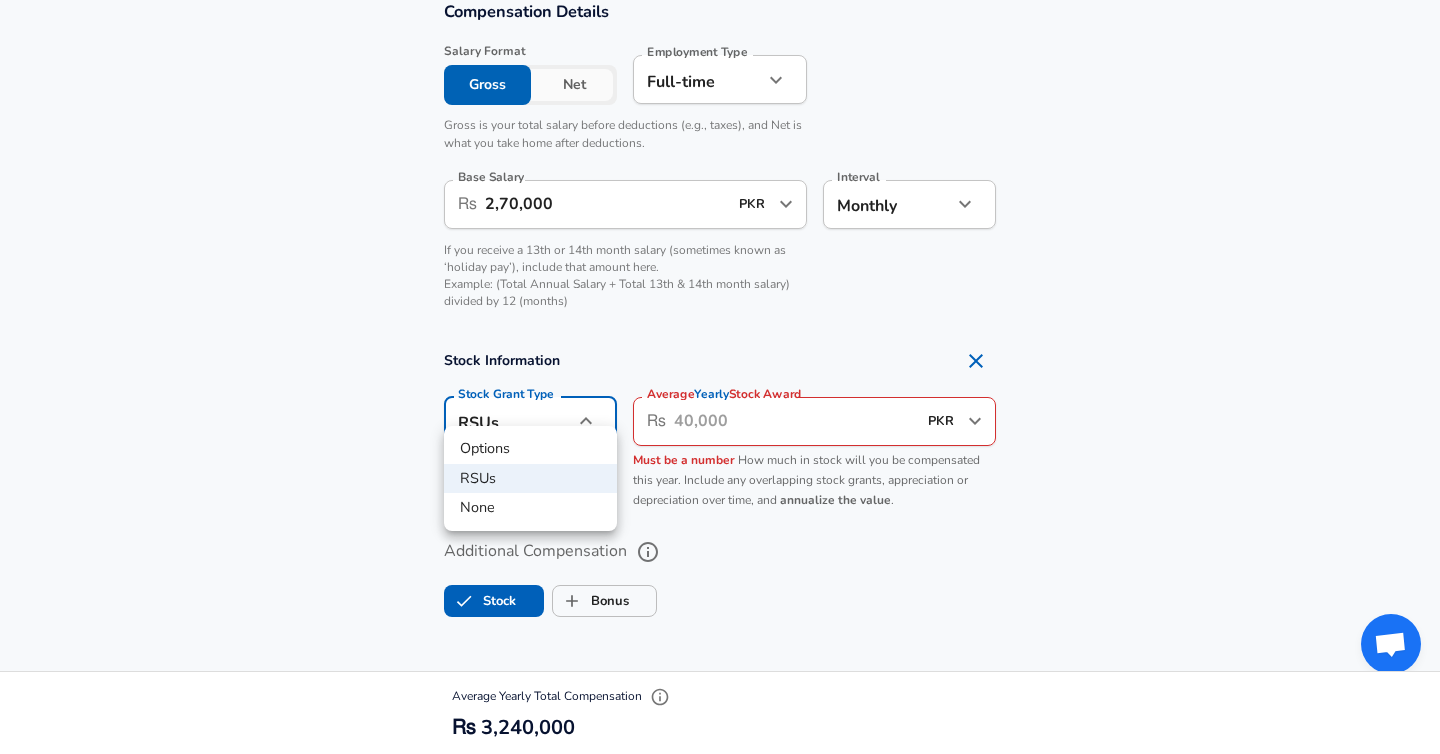 click on "Restart Add Your Salary Upload your offer letter   to verify your submission Enhance Privacy and Anonymity No Automatically hides specific fields until there are enough submissions to safely display the full details.   More Details Based on your submission and the data points that we have already collected, we will automatically hide and anonymize specific fields if there aren't enough data points to remain sufficiently anonymous. Company & Title Information   Enter the company you received your offer from Company Bazaar Technologies Company   Select the title that closest resembles your official title. This should be similar to the title that was present on your offer letter. Title Software Engineer II Title   Select a job family that best fits your role. If you can't find one, select 'Other' to enter a custom job family Job Family Software Engineer Job Family   Select a Specialization that best fits your role. If you can't find one, select 'Other' to enter a custom specialization Select Specialization   E2" at bounding box center [720, -950] 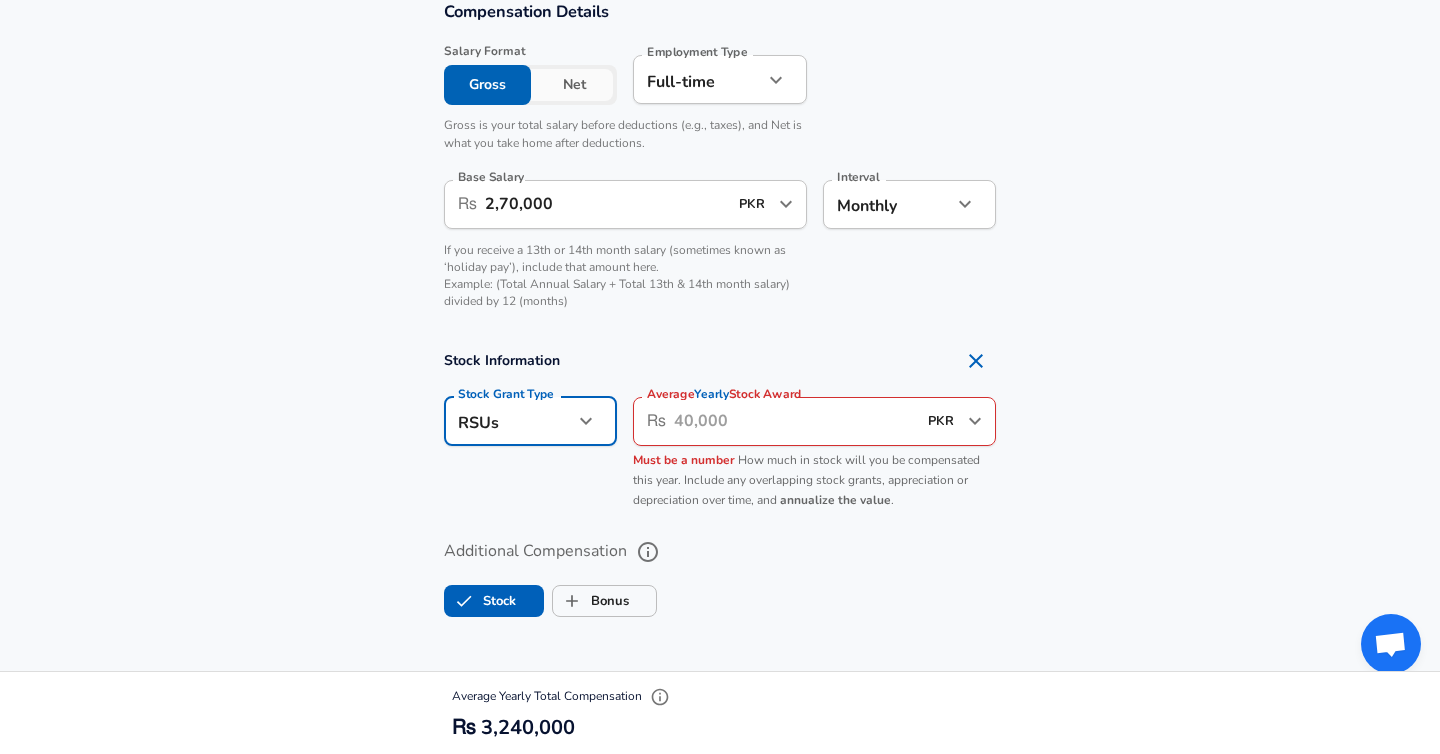 click on "Average  Yearly  Stock Award" at bounding box center [795, 421] 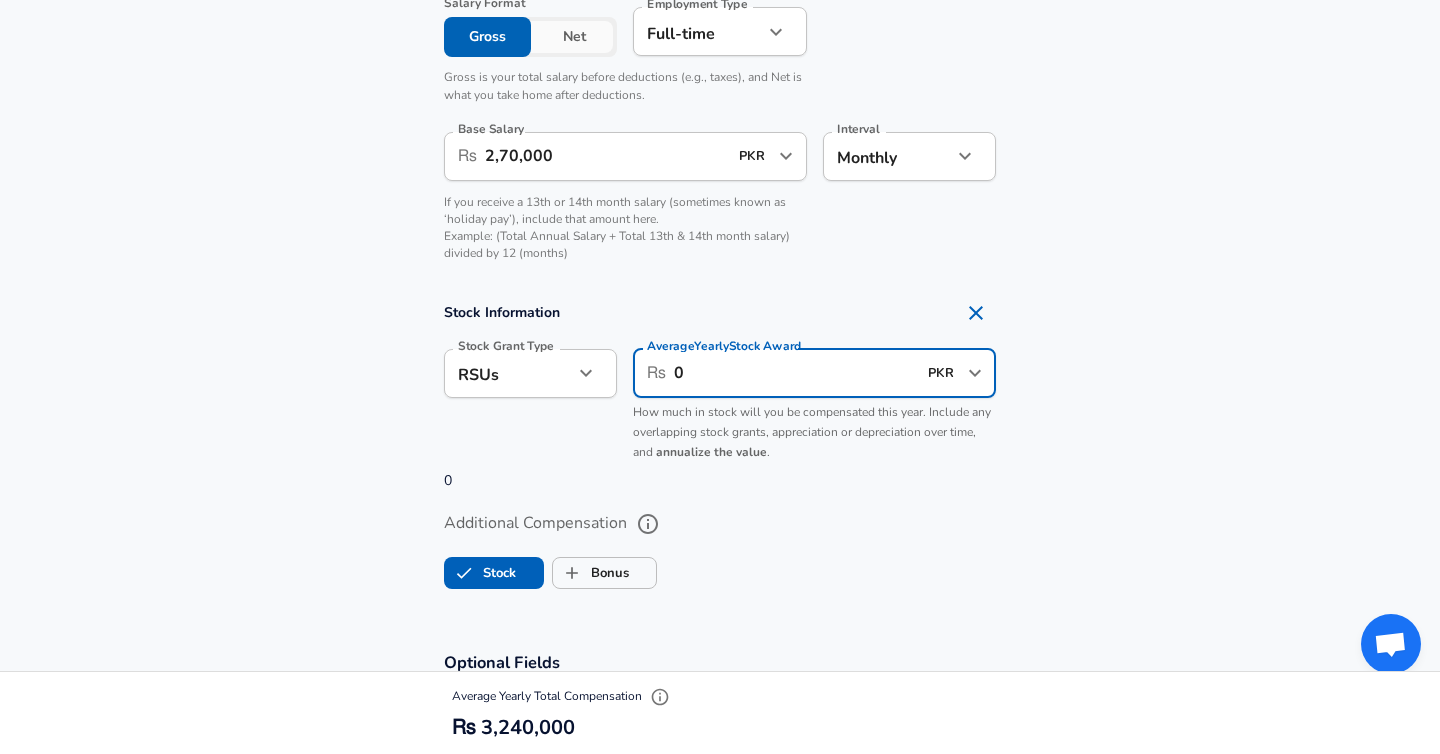 scroll, scrollTop: 1442, scrollLeft: 0, axis: vertical 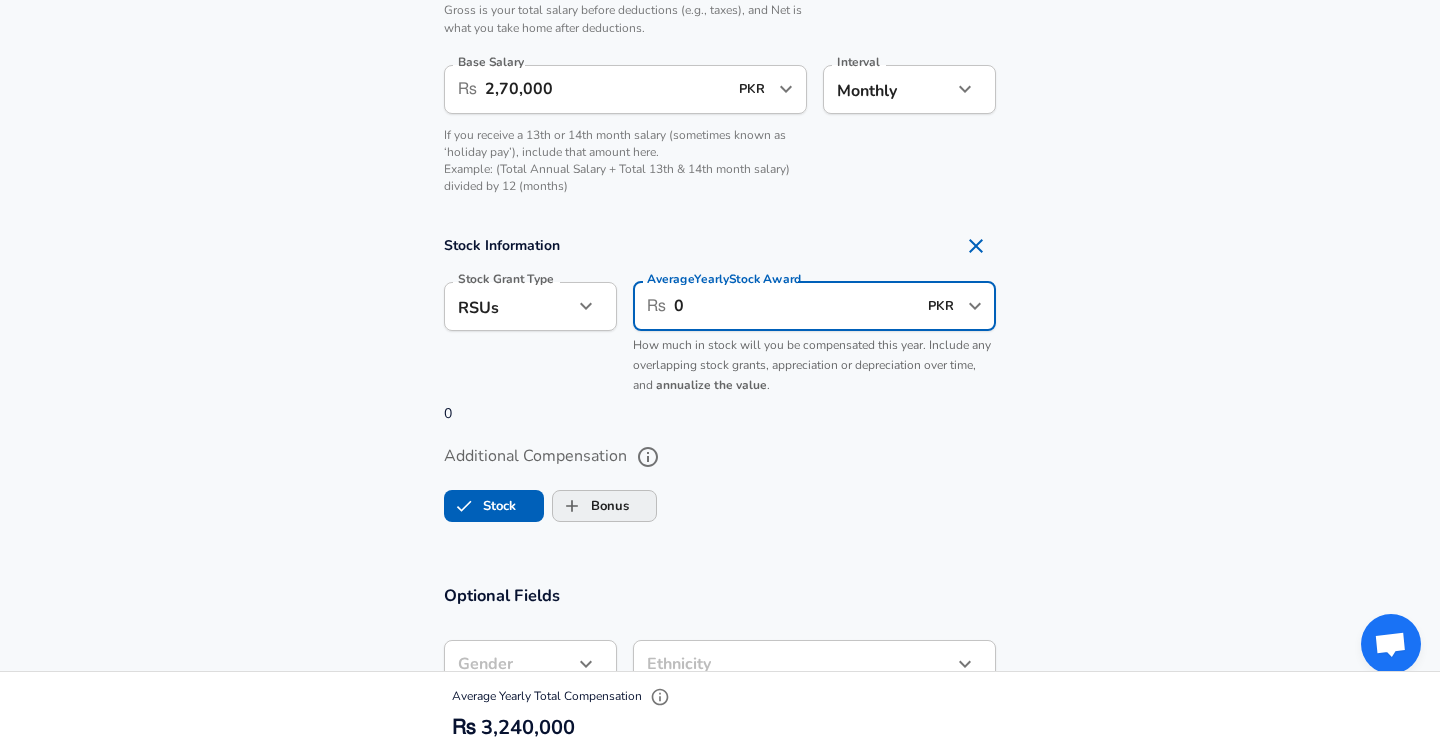 type on "0" 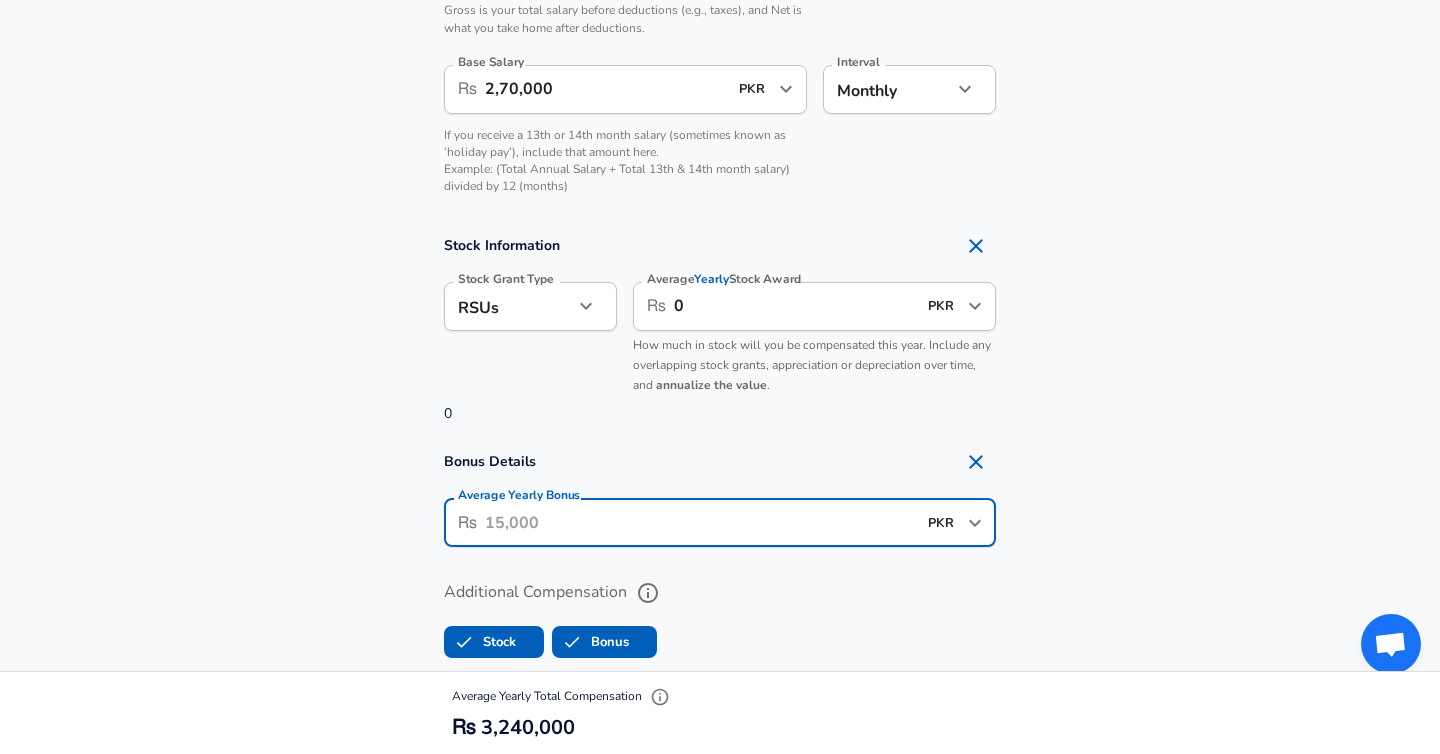 click on "Average Yearly Bonus" at bounding box center [700, 522] 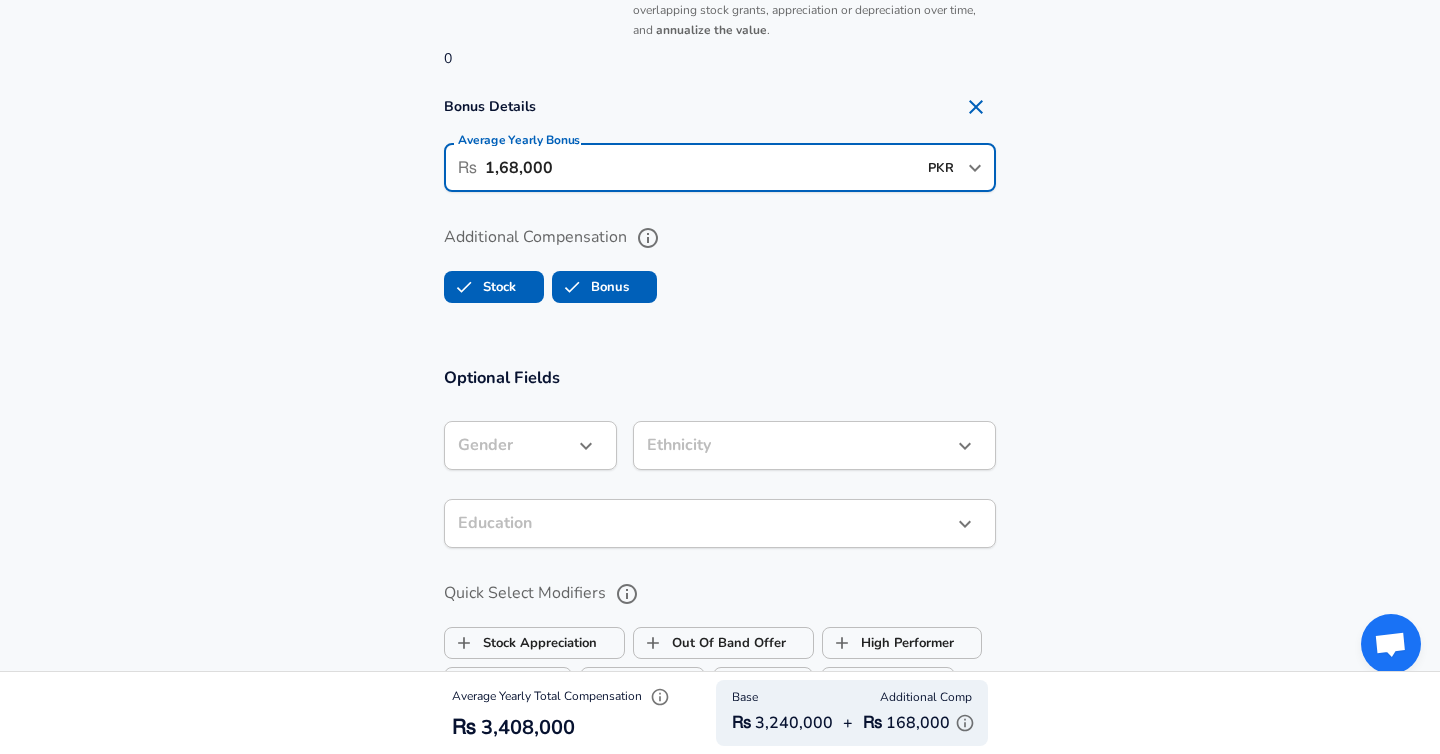 scroll, scrollTop: 1822, scrollLeft: 0, axis: vertical 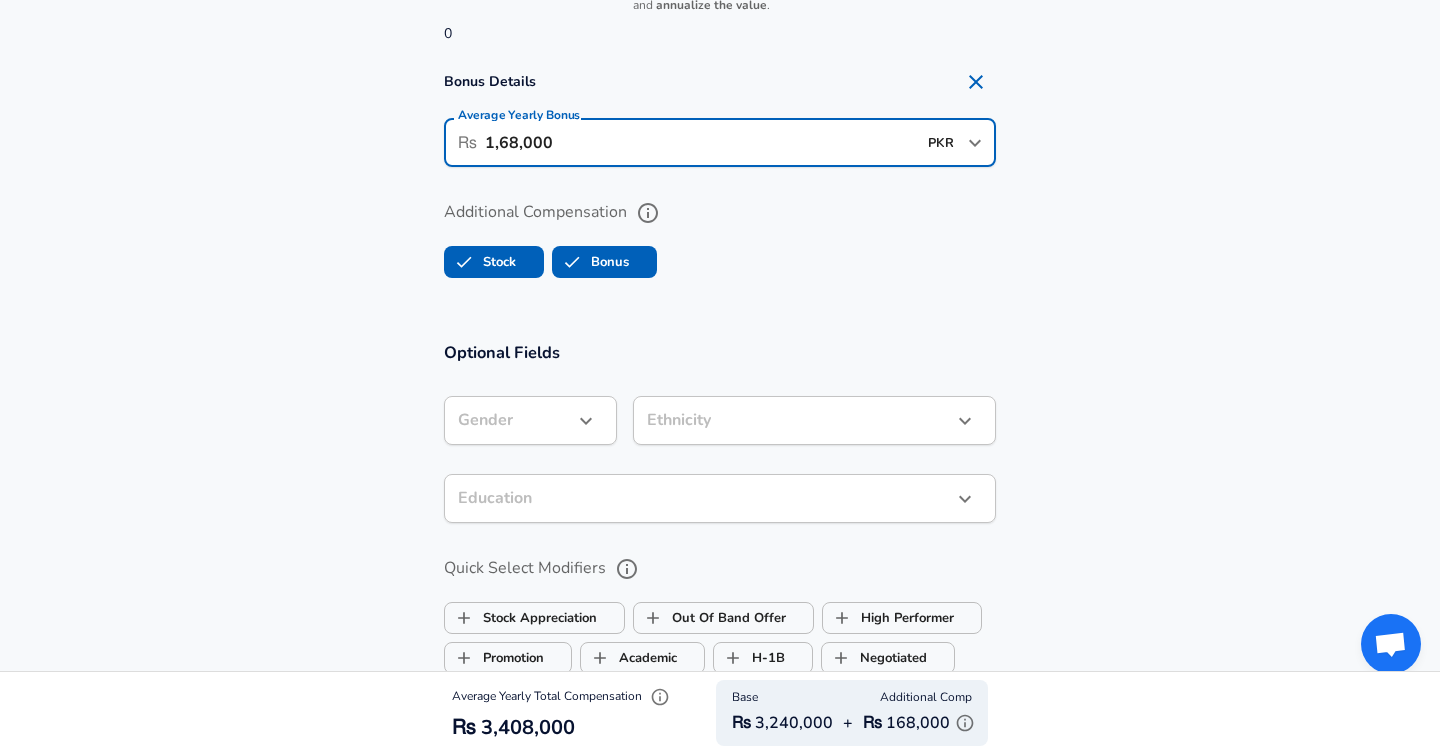 type on "1,68,000" 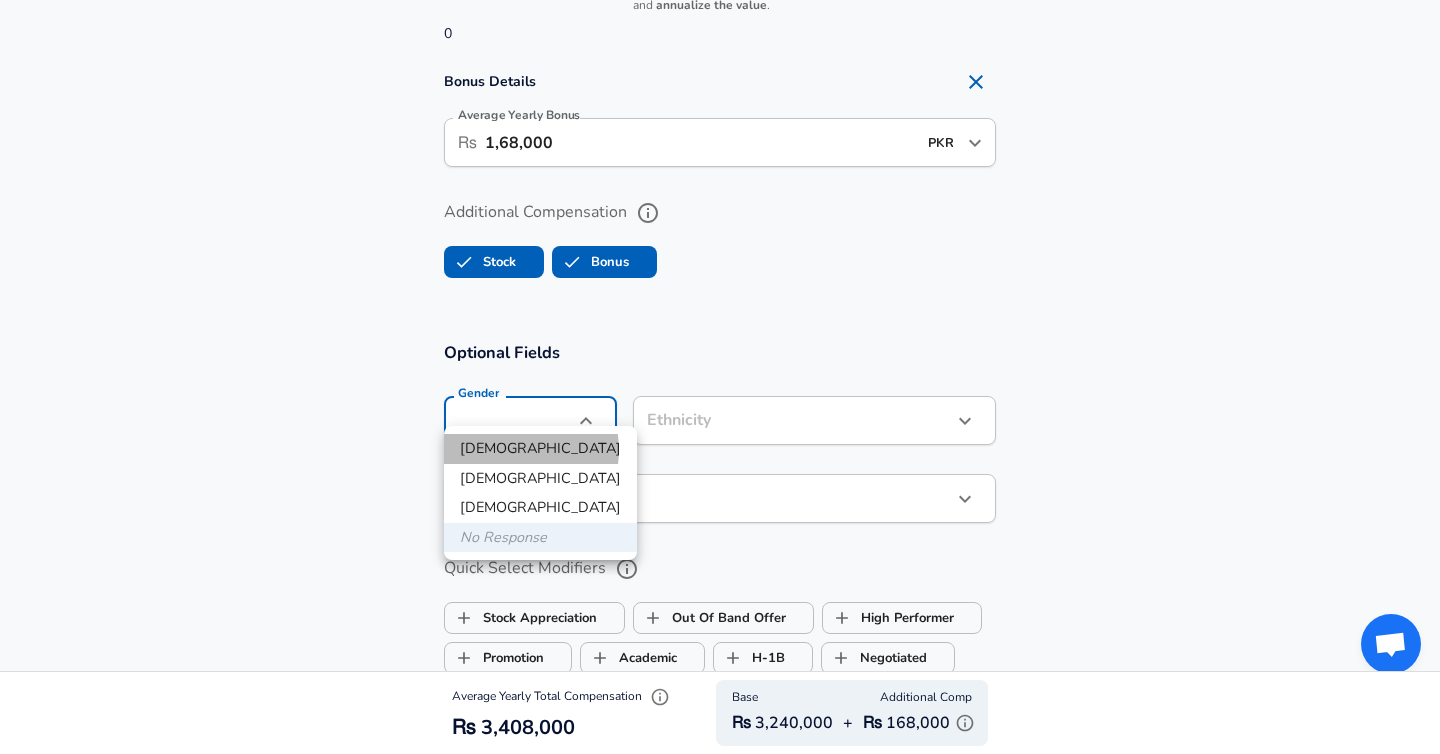 click on "[DEMOGRAPHIC_DATA]" at bounding box center (540, 449) 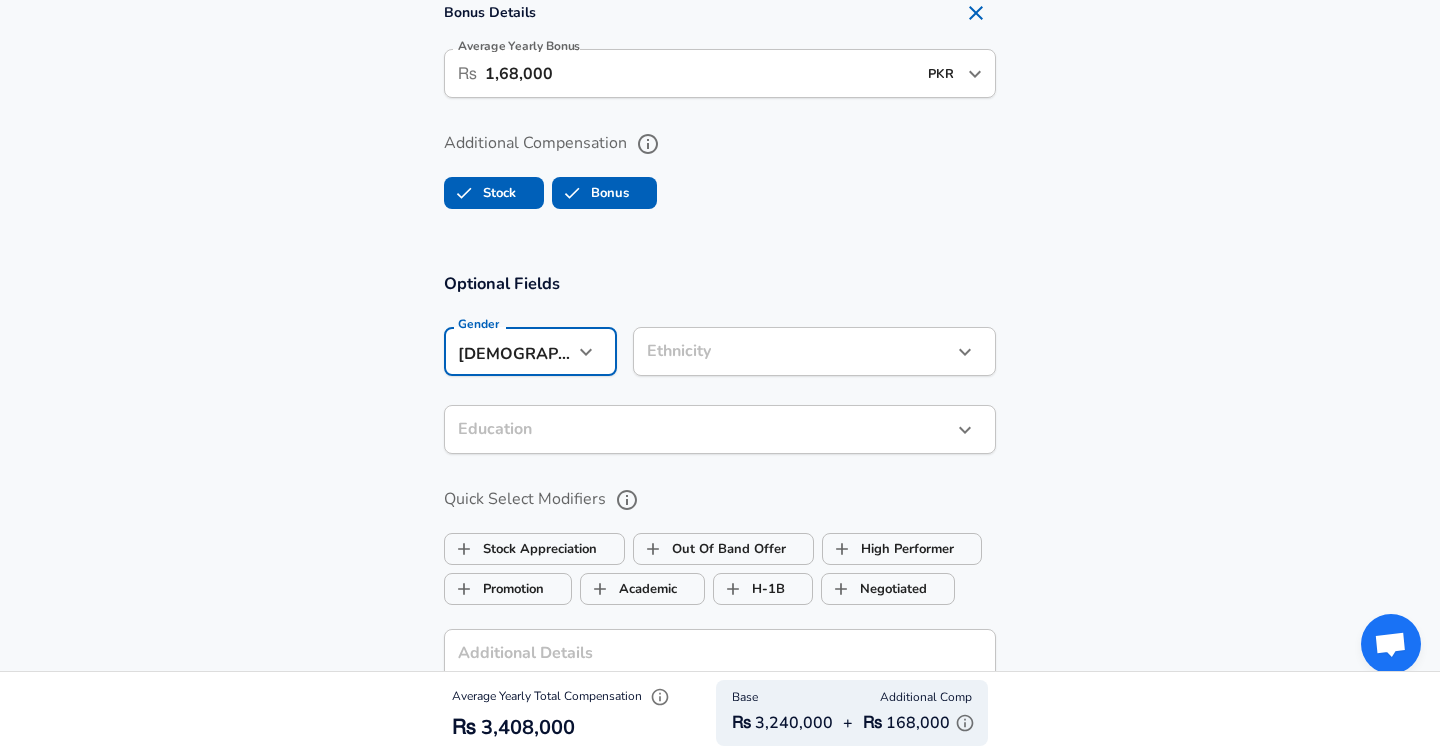 scroll, scrollTop: 1898, scrollLeft: 0, axis: vertical 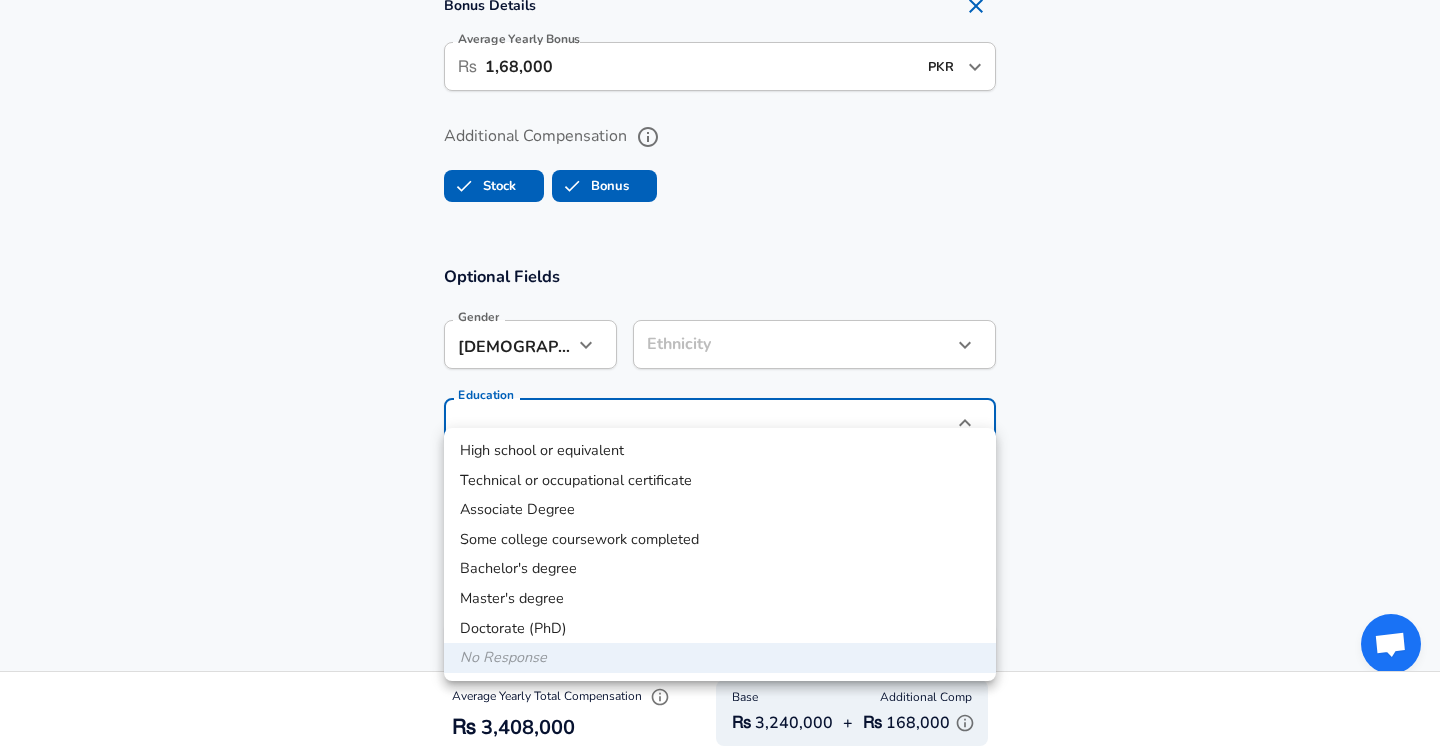 click on "Restart Add Your Salary Upload your offer letter   to verify your submission Enhance Privacy and Anonymity No Automatically hides specific fields until there are enough submissions to safely display the full details.   More Details Based on your submission and the data points that we have already collected, we will automatically hide and anonymize specific fields if there aren't enough data points to remain sufficiently anonymous. Company & Title Information   Enter the company you received your offer from Company Bazaar Technologies Company   Select the title that closest resembles your official title. This should be similar to the title that was present on your offer letter. Title Software Engineer II Title   Select a job family that best fits your role. If you can't find one, select 'Other' to enter a custom job family Job Family Software Engineer Job Family   Select a Specialization that best fits your role. If you can't find one, select 'Other' to enter a custom specialization Select Specialization   E2" at bounding box center (720, -1521) 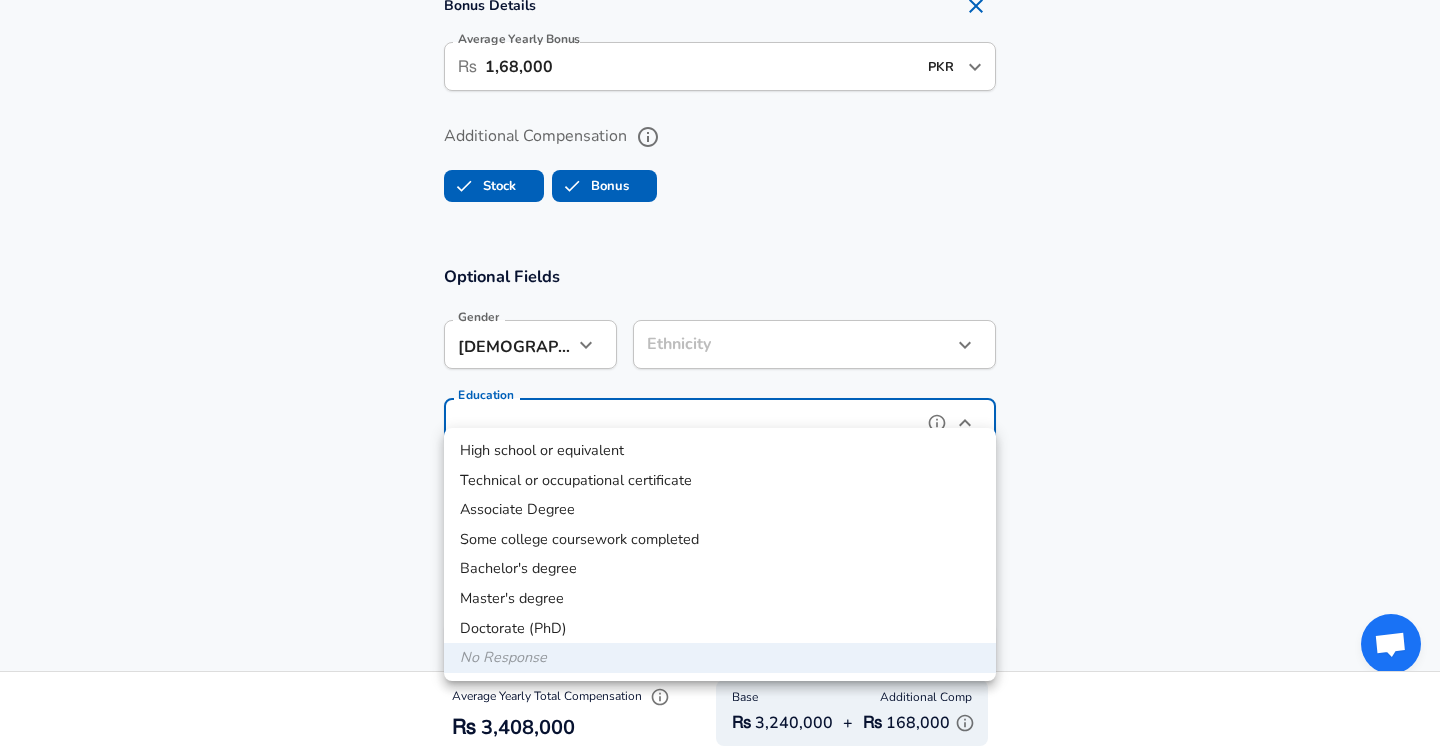 type on "Bachelors degree" 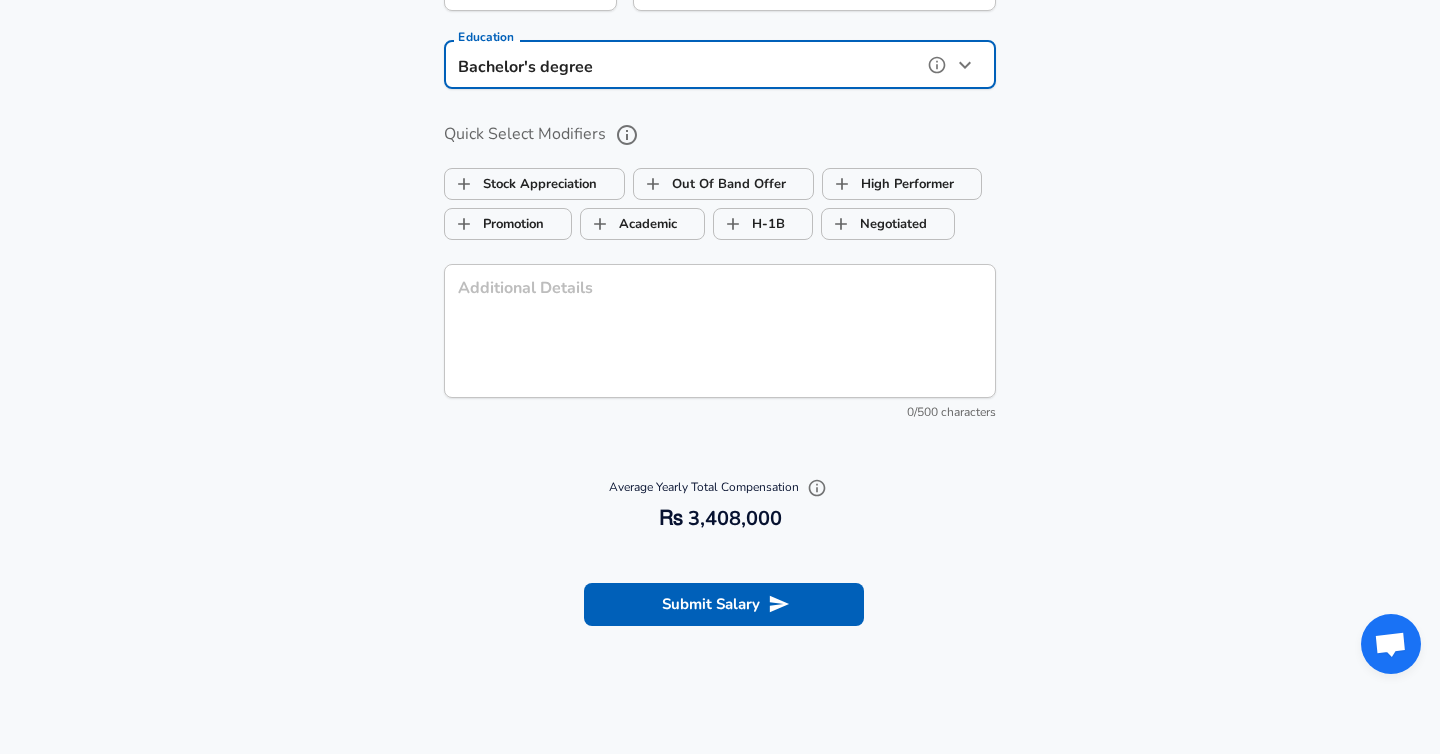 scroll, scrollTop: 2262, scrollLeft: 0, axis: vertical 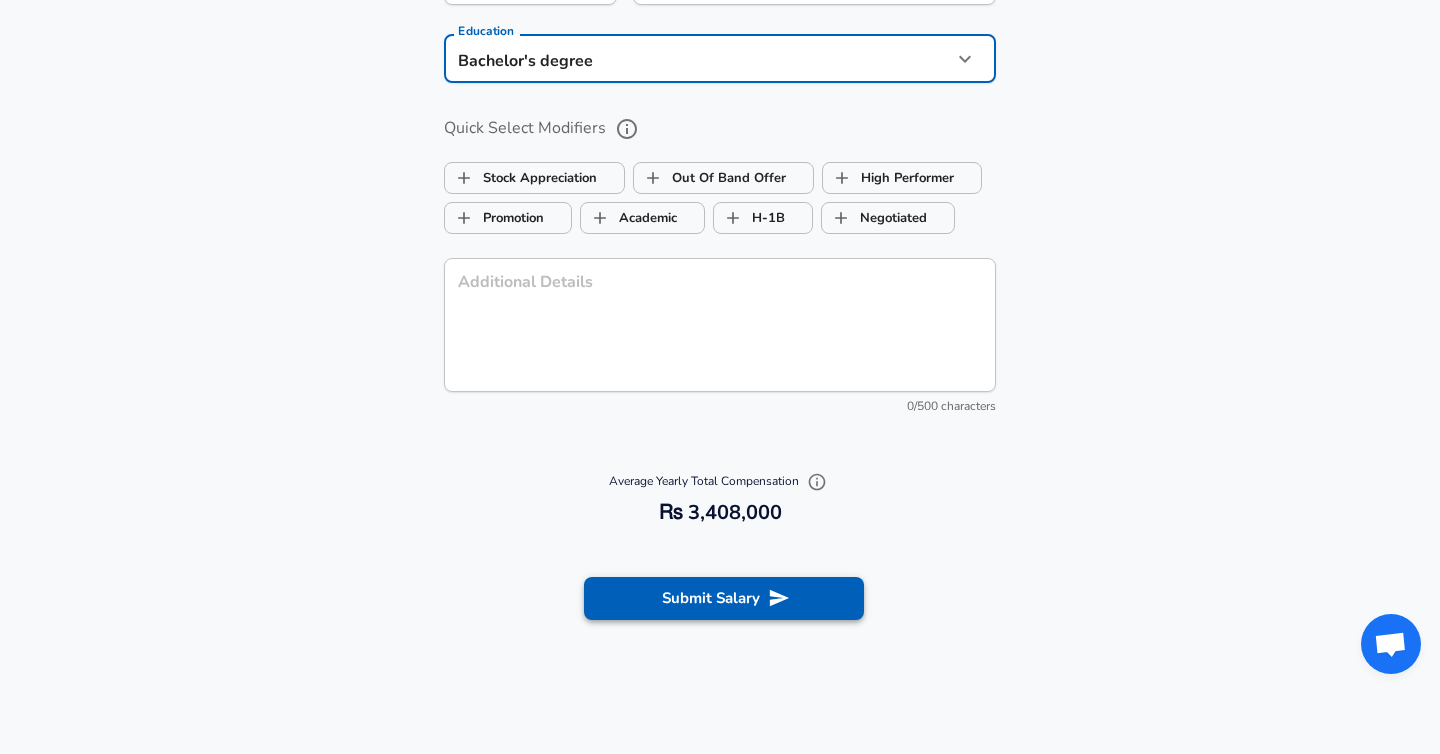 click on "Submit Salary" at bounding box center [724, 598] 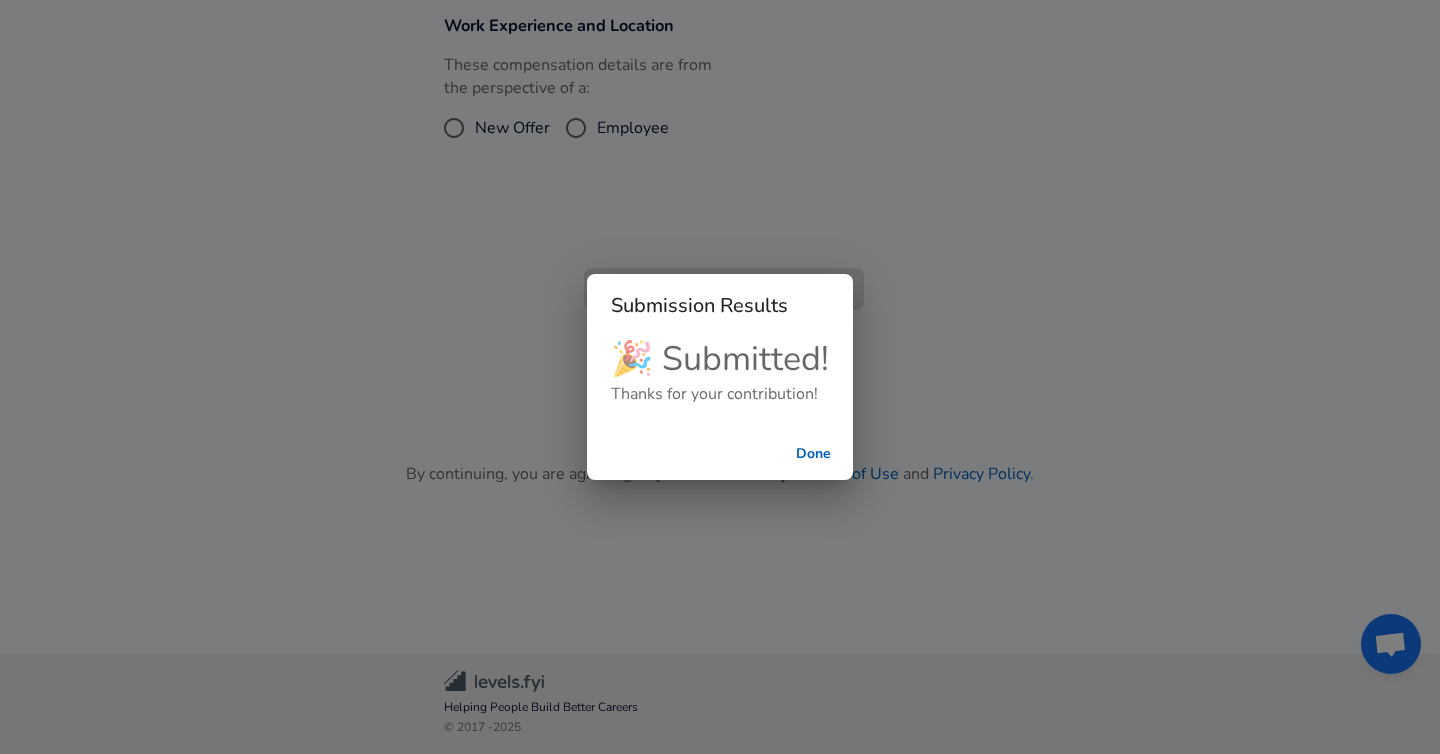 scroll, scrollTop: 481, scrollLeft: 0, axis: vertical 